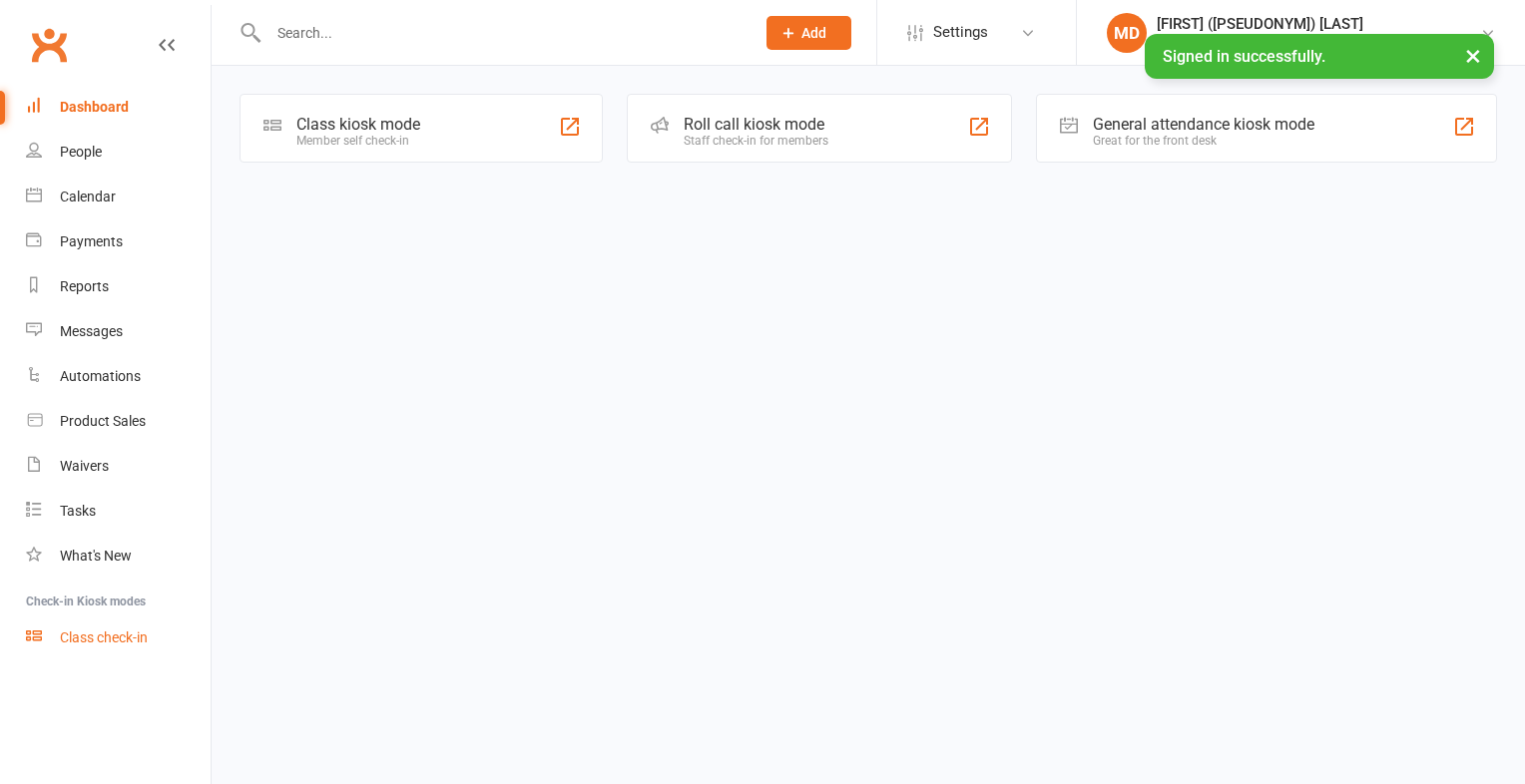scroll, scrollTop: 0, scrollLeft: 0, axis: both 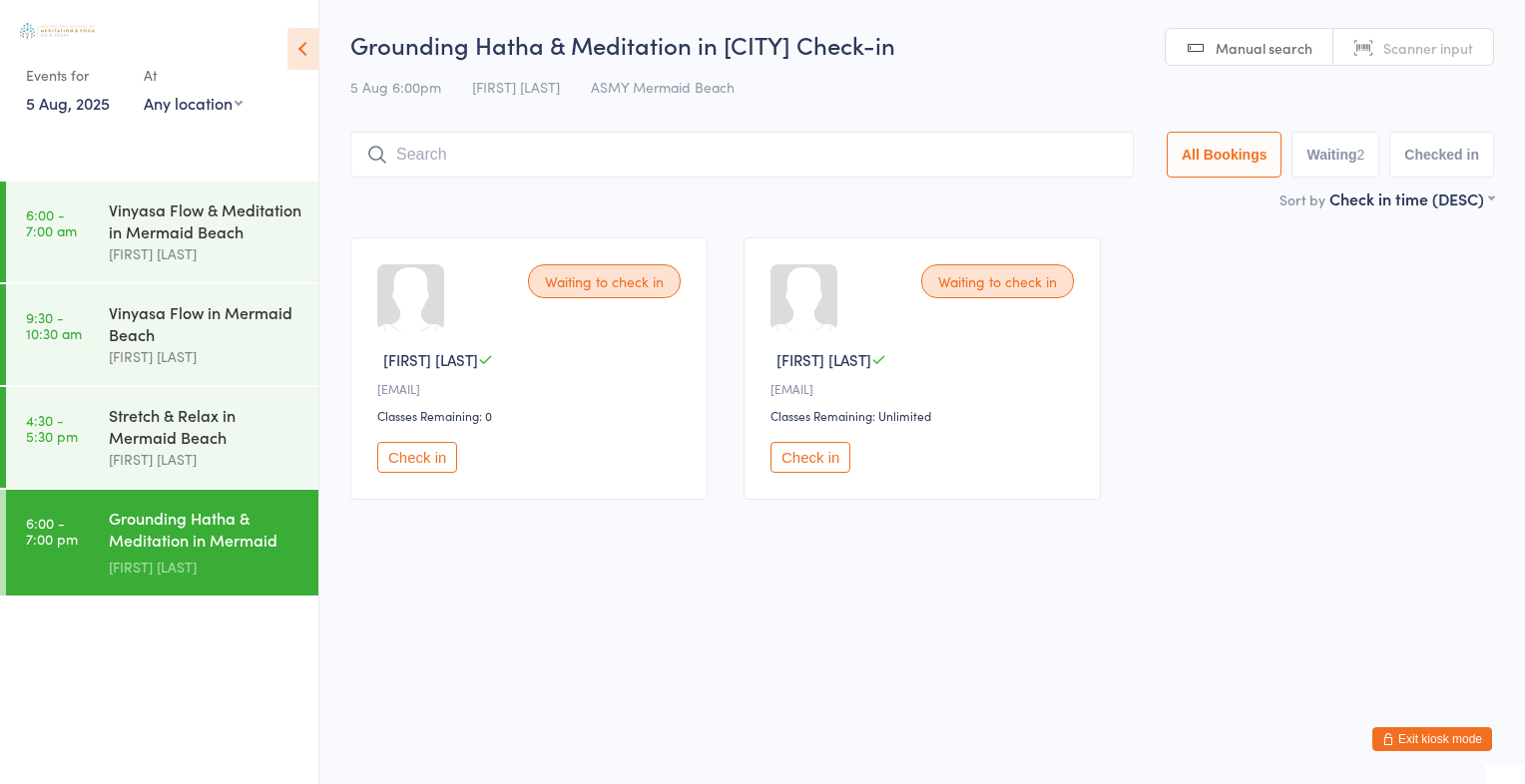 click at bounding box center [742, 155] 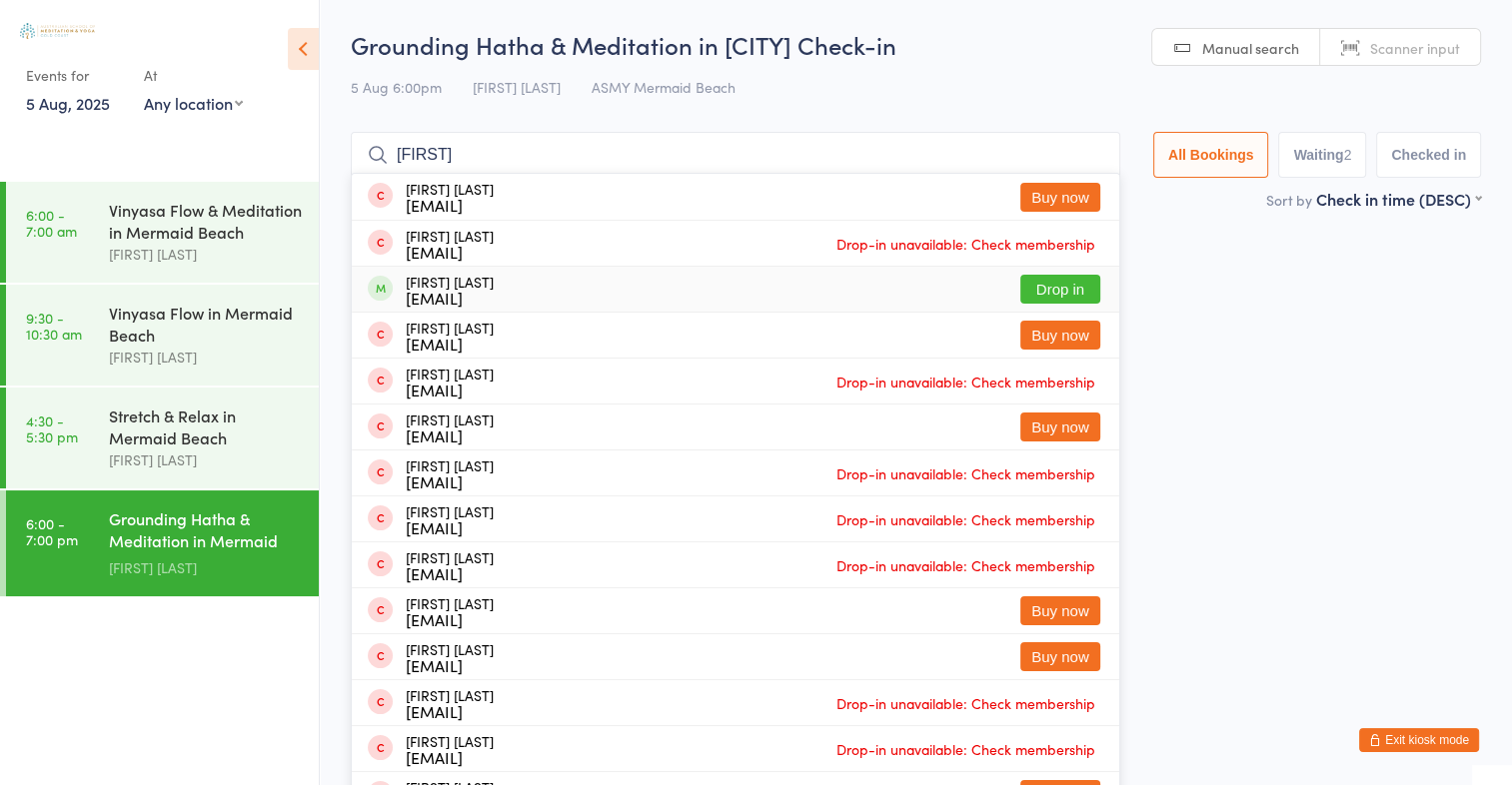 type on "[FIRST]" 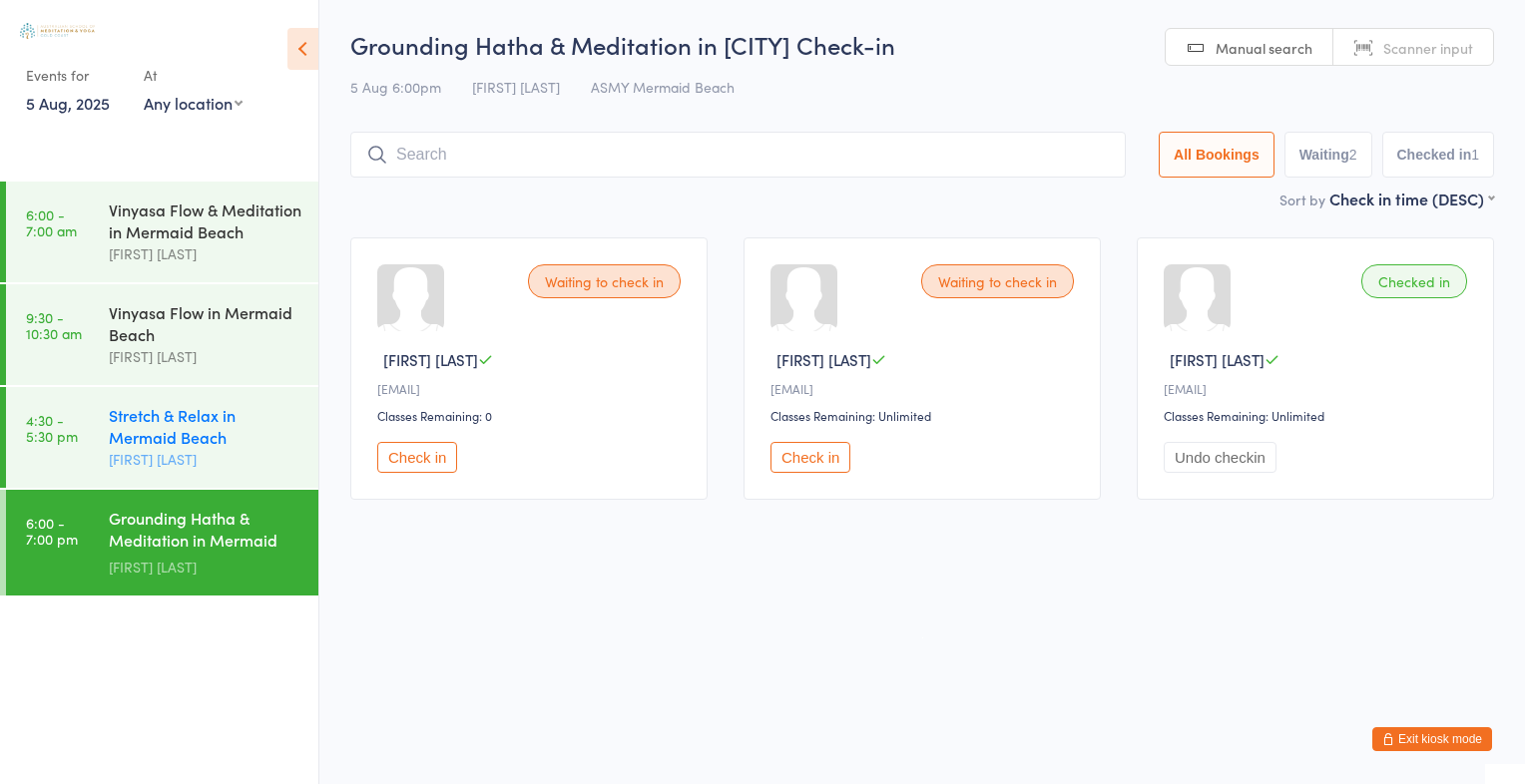 click on "Stretch & Relax in Mermaid Beach" at bounding box center [205, 426] 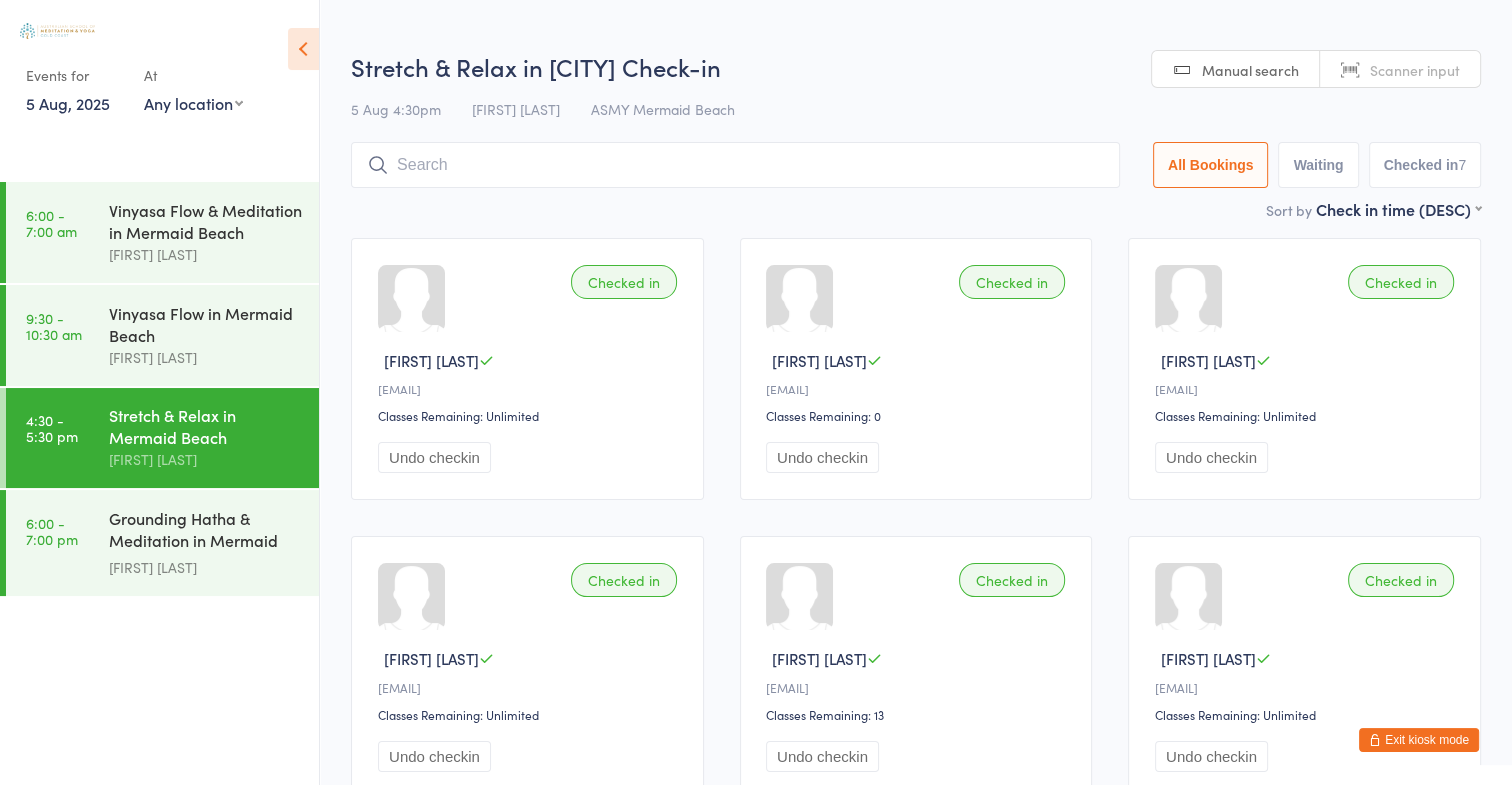 click at bounding box center (736, 165) 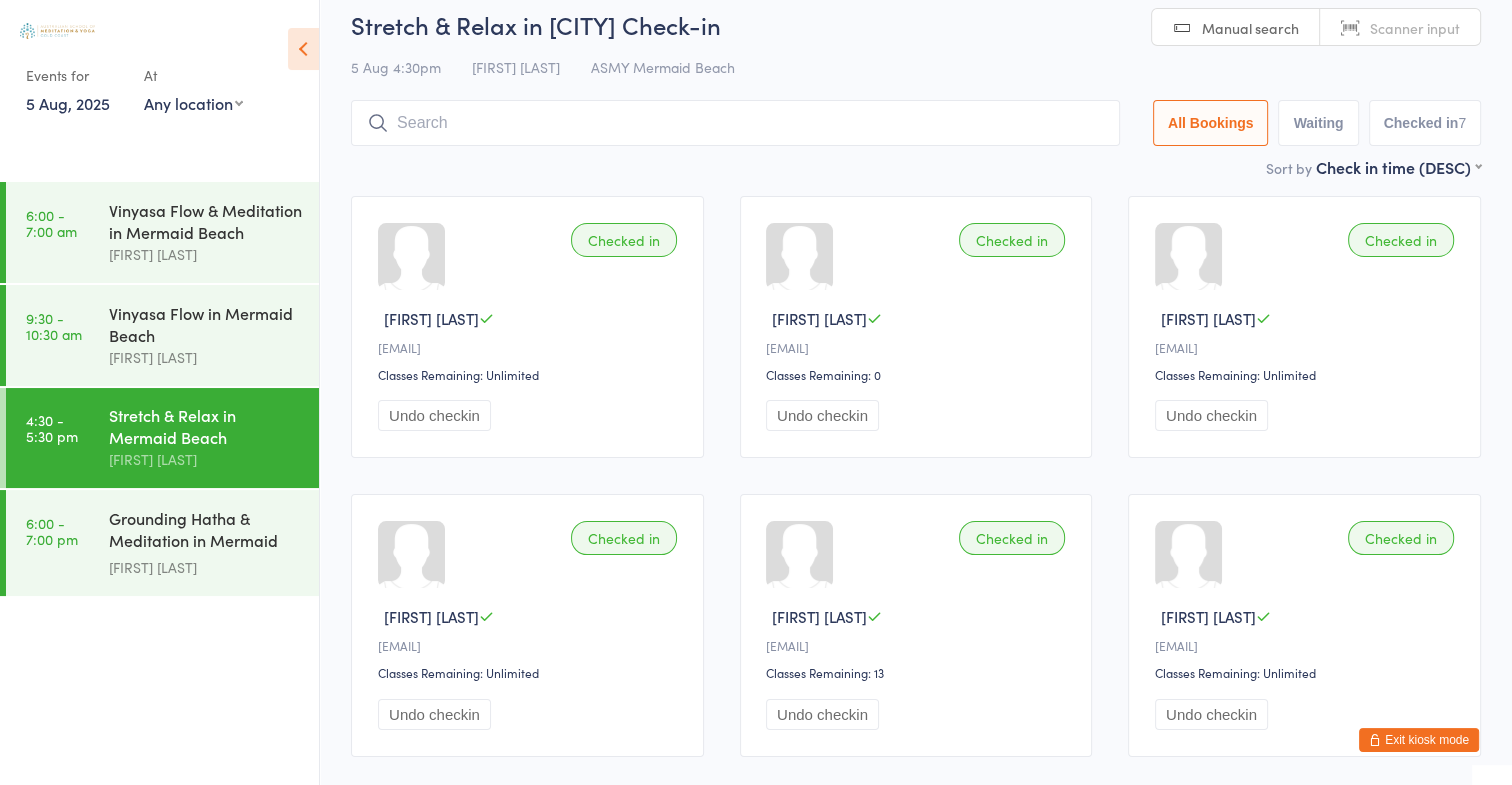 scroll, scrollTop: 143, scrollLeft: 0, axis: vertical 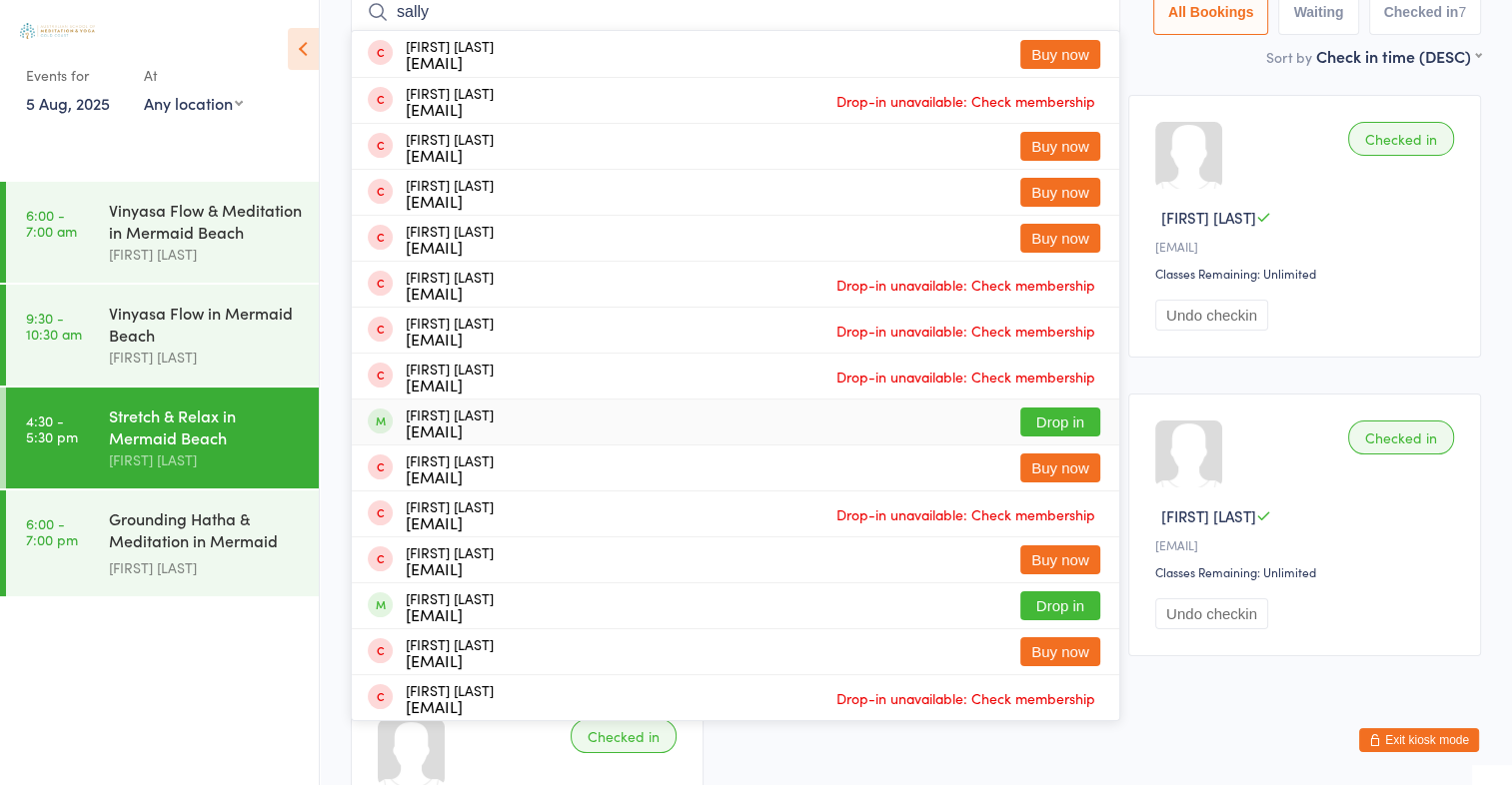 type on "sally" 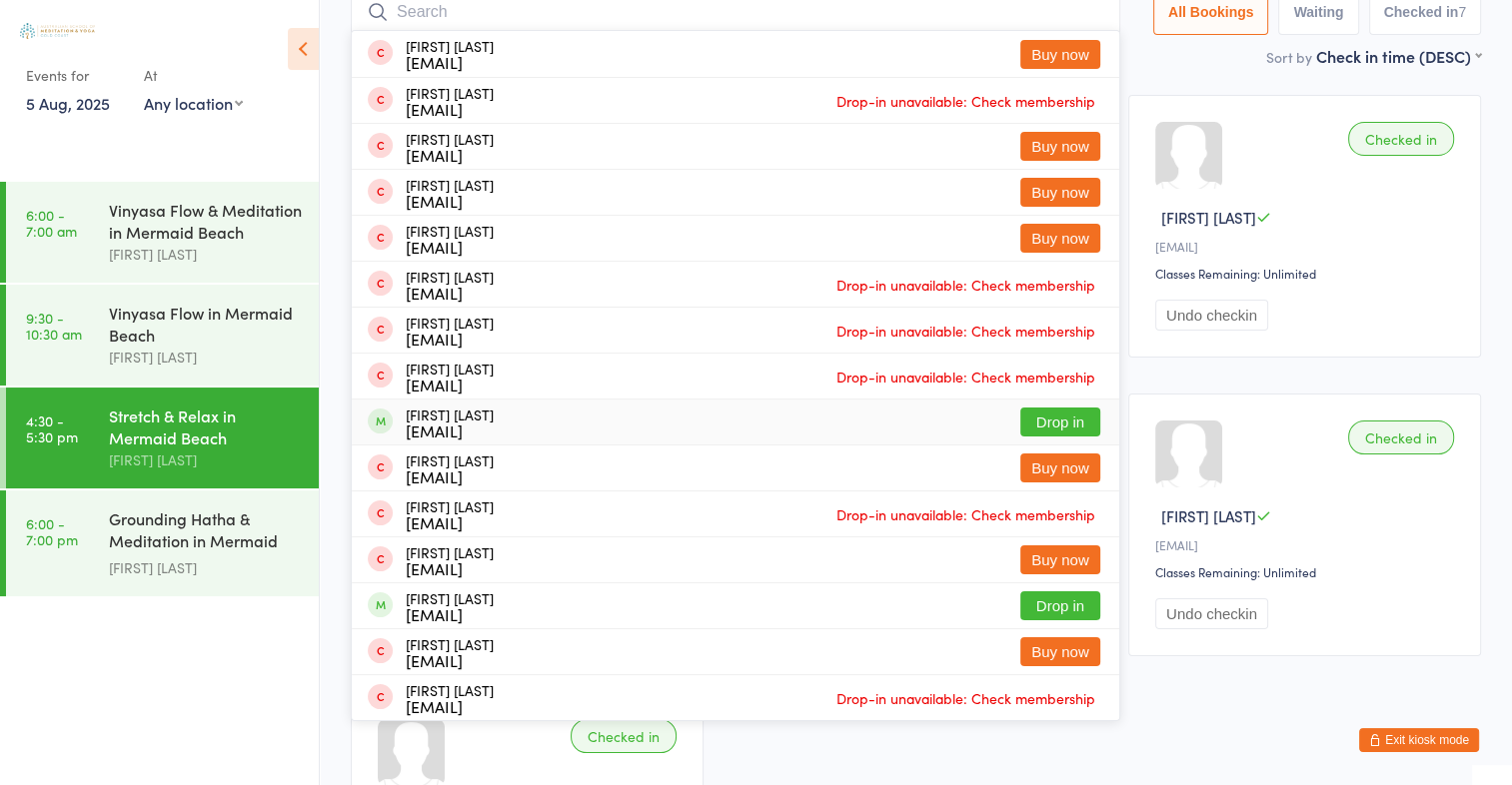 scroll, scrollTop: 132, scrollLeft: 0, axis: vertical 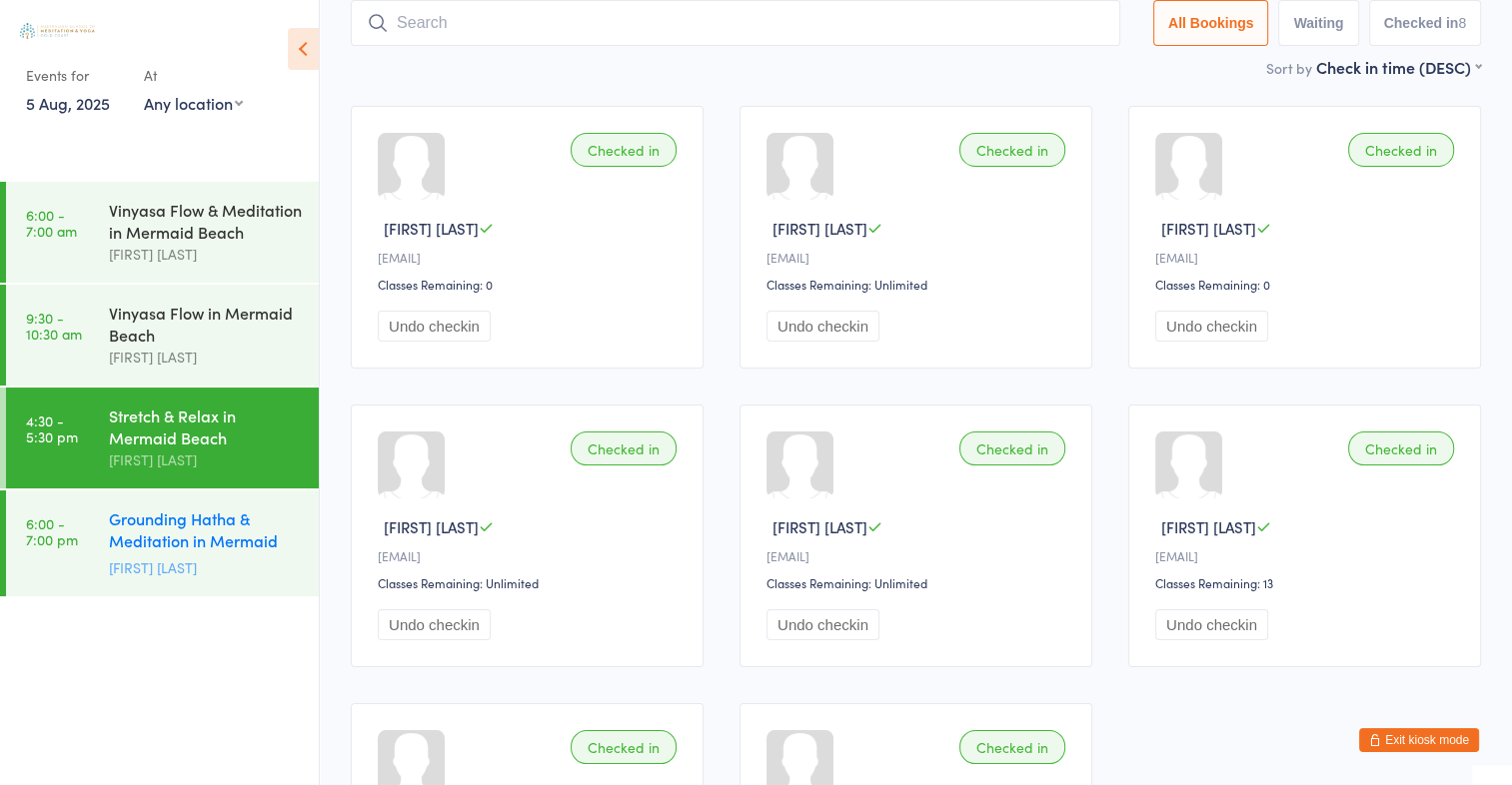 click on "Grounding Hatha & Meditation in Mermaid Beach" at bounding box center (205, 531) 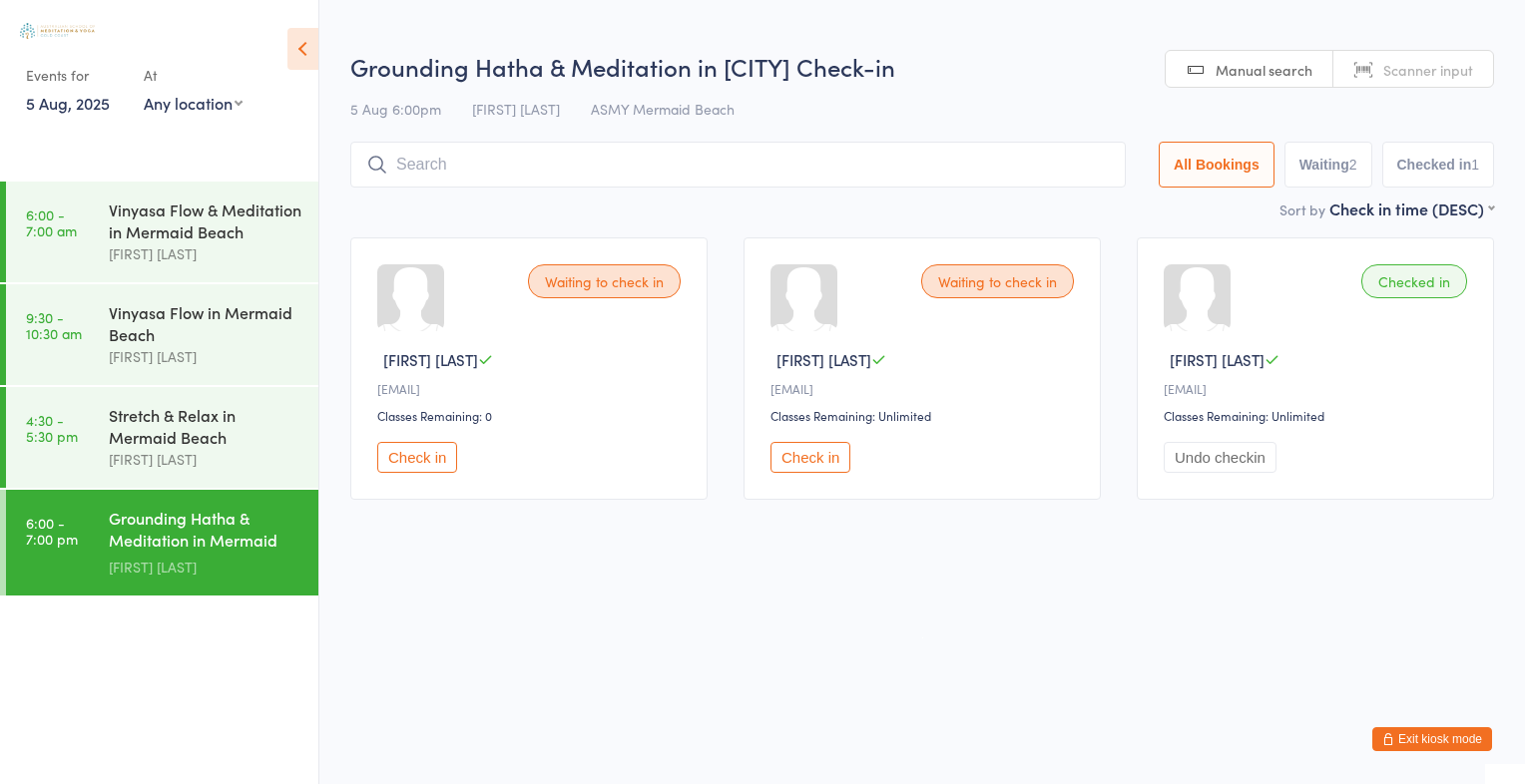 click on "Scanner input" at bounding box center [1413, 70] 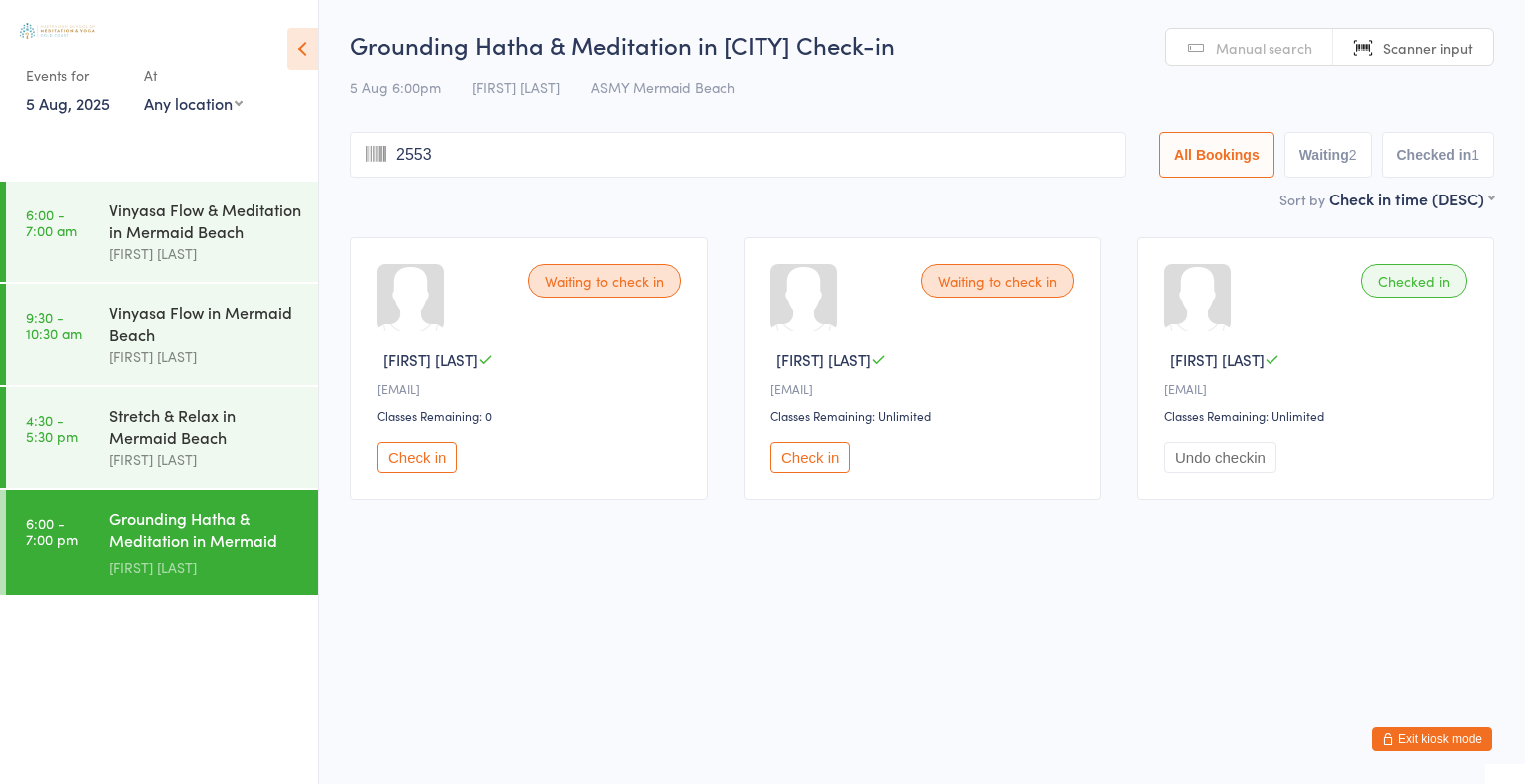 type on "2553" 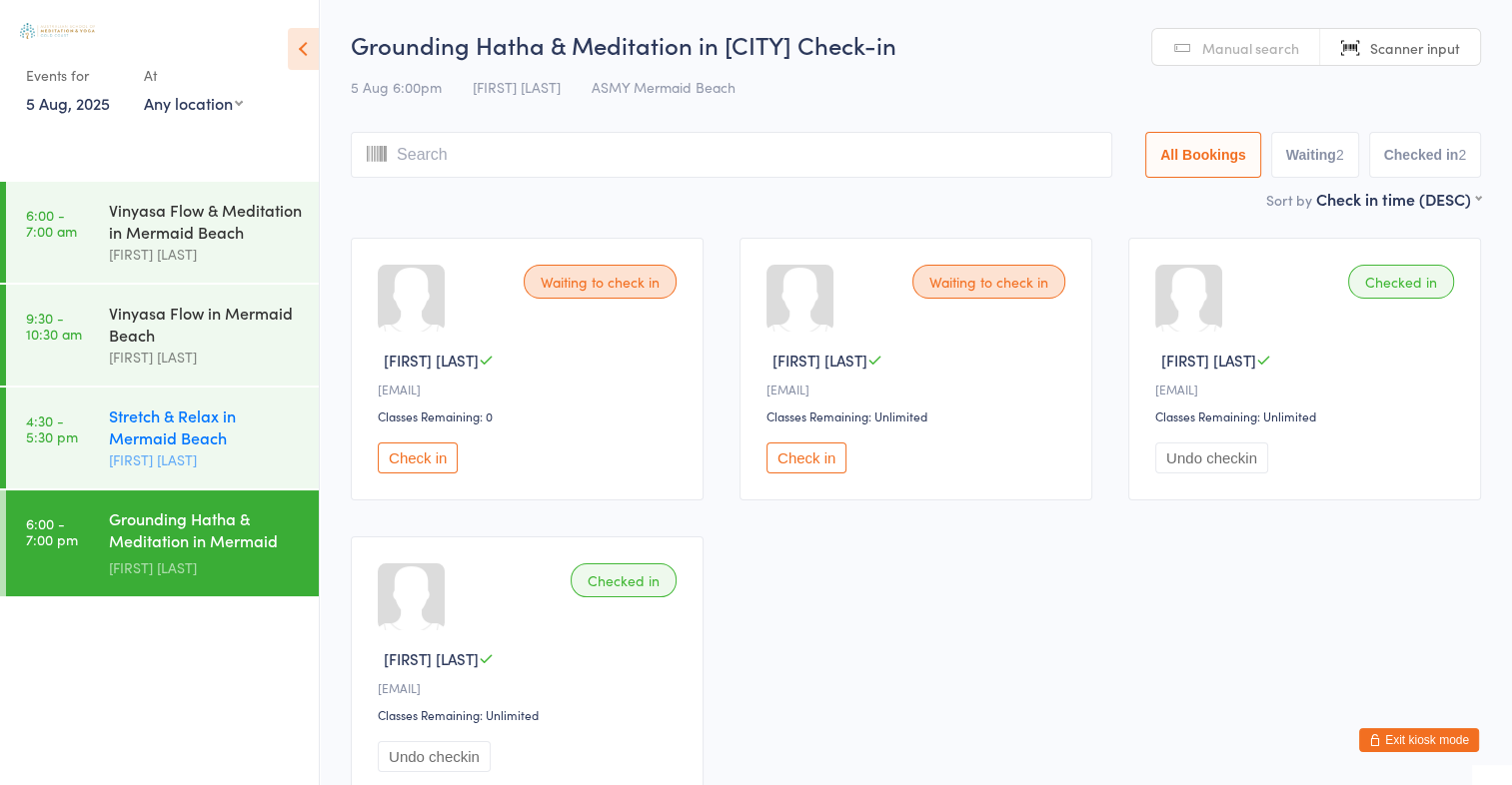 click on "Stretch & Relax in Mermaid Beach" at bounding box center [205, 426] 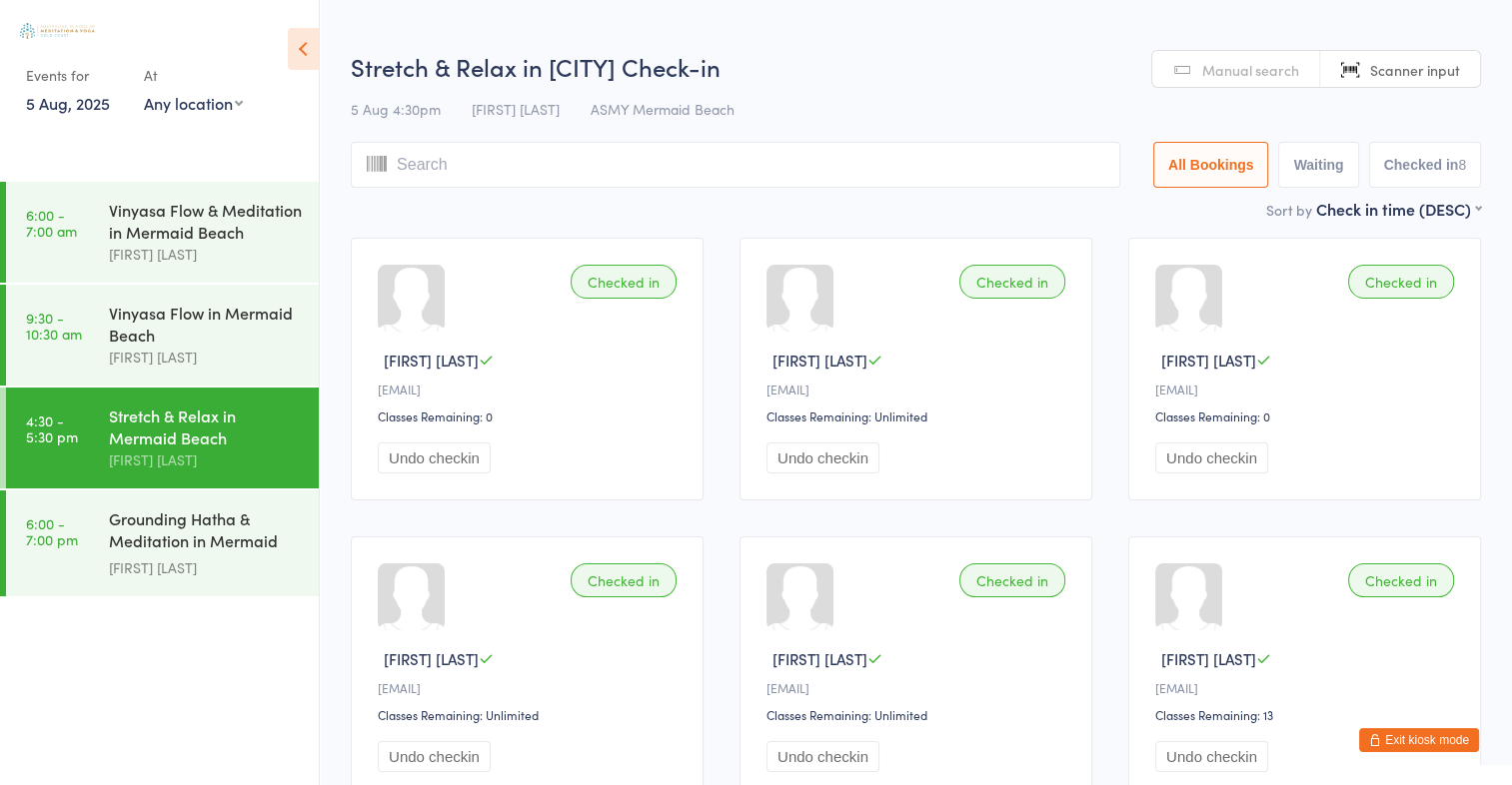 scroll, scrollTop: 4, scrollLeft: 0, axis: vertical 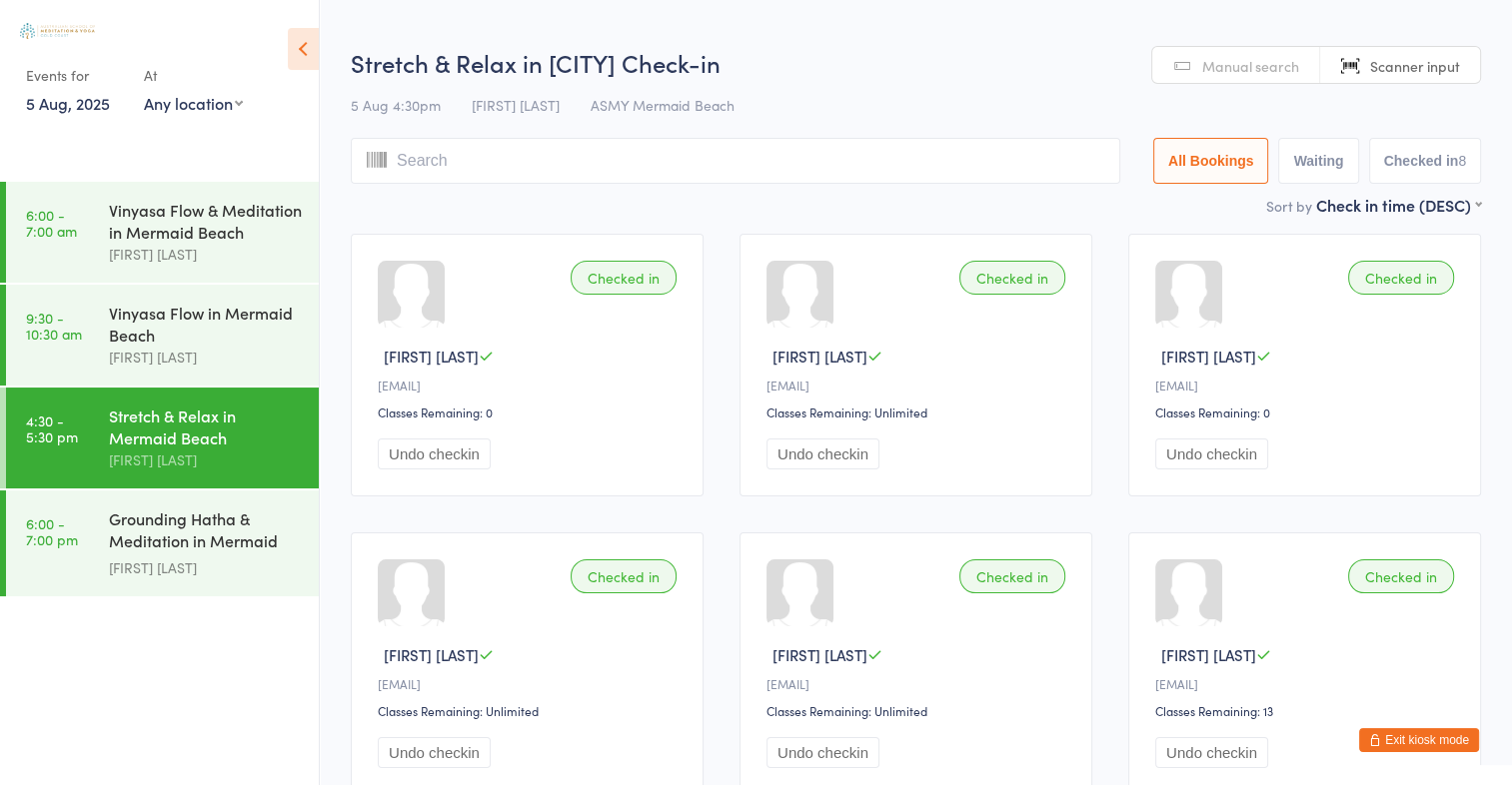 click at bounding box center (736, 161) 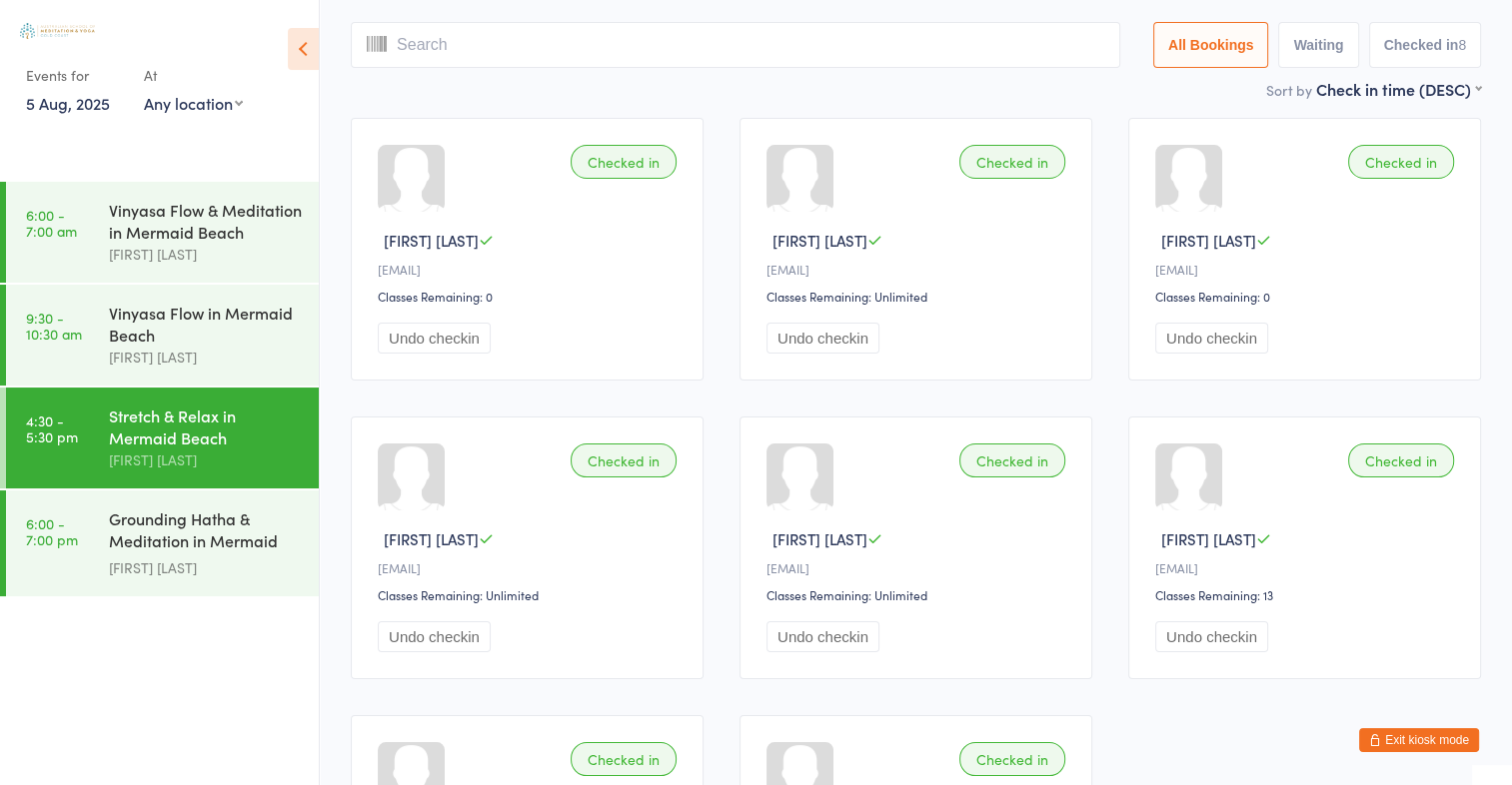 scroll, scrollTop: 143, scrollLeft: 0, axis: vertical 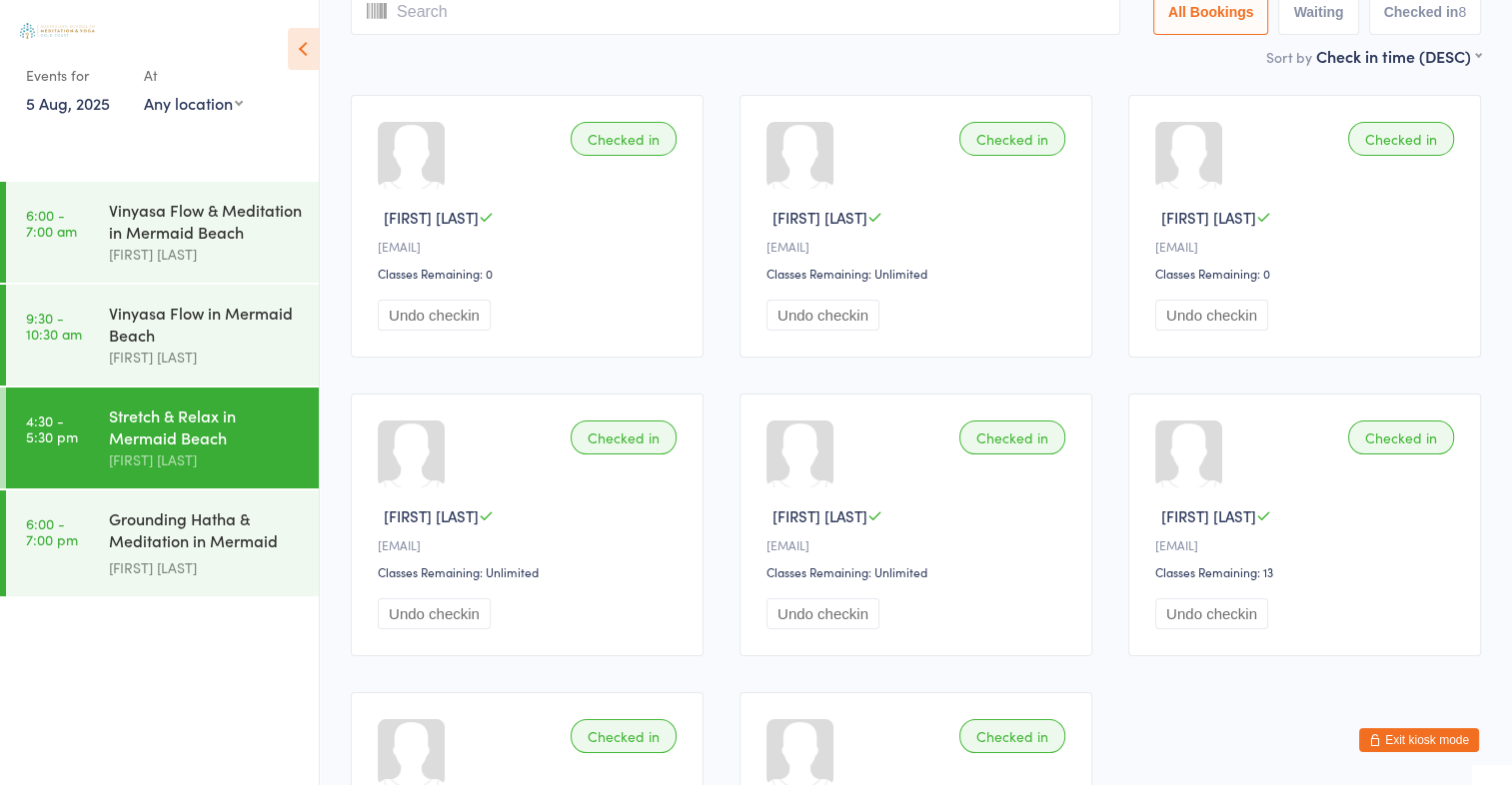 type on "o" 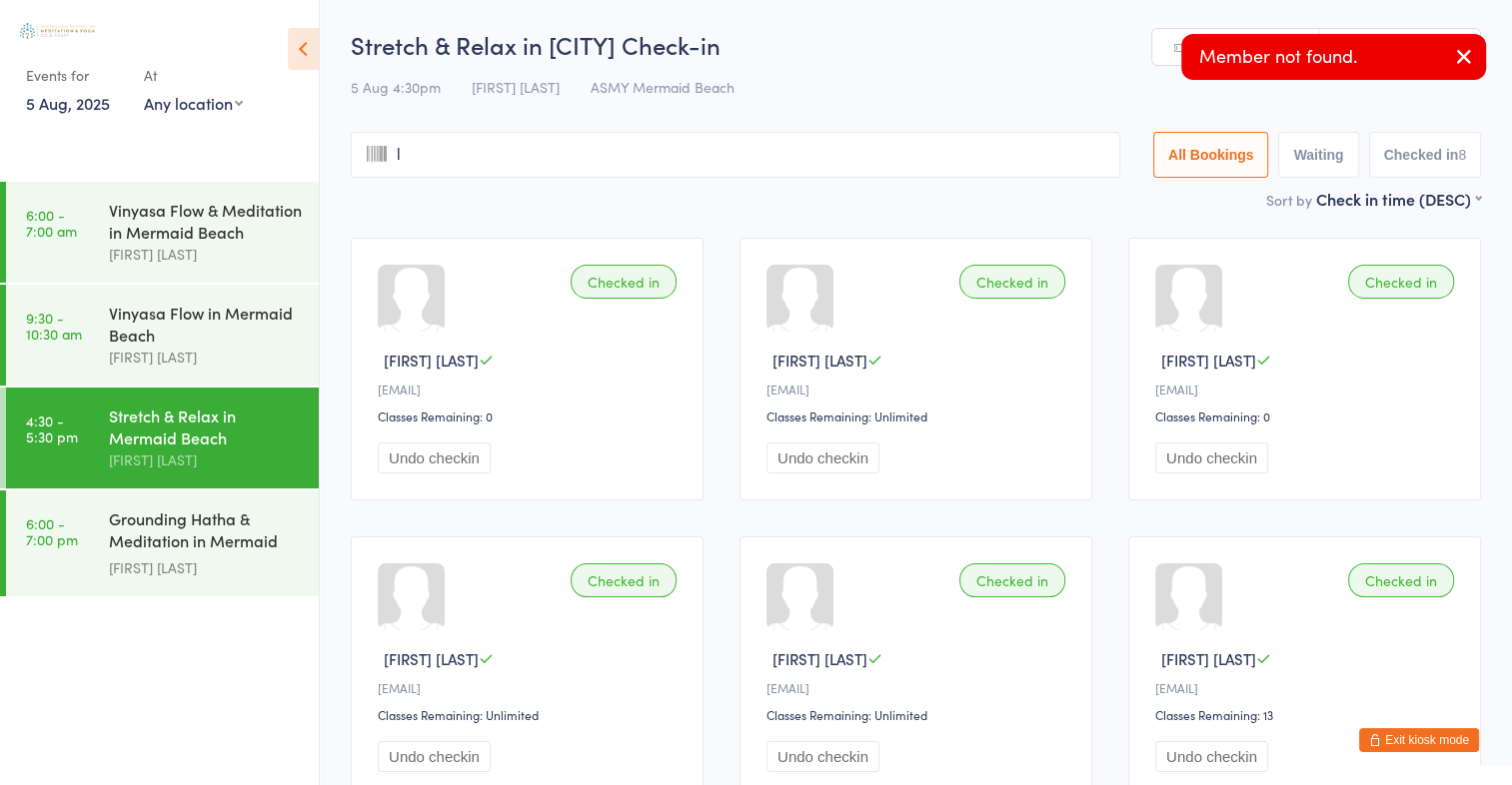 type on "li" 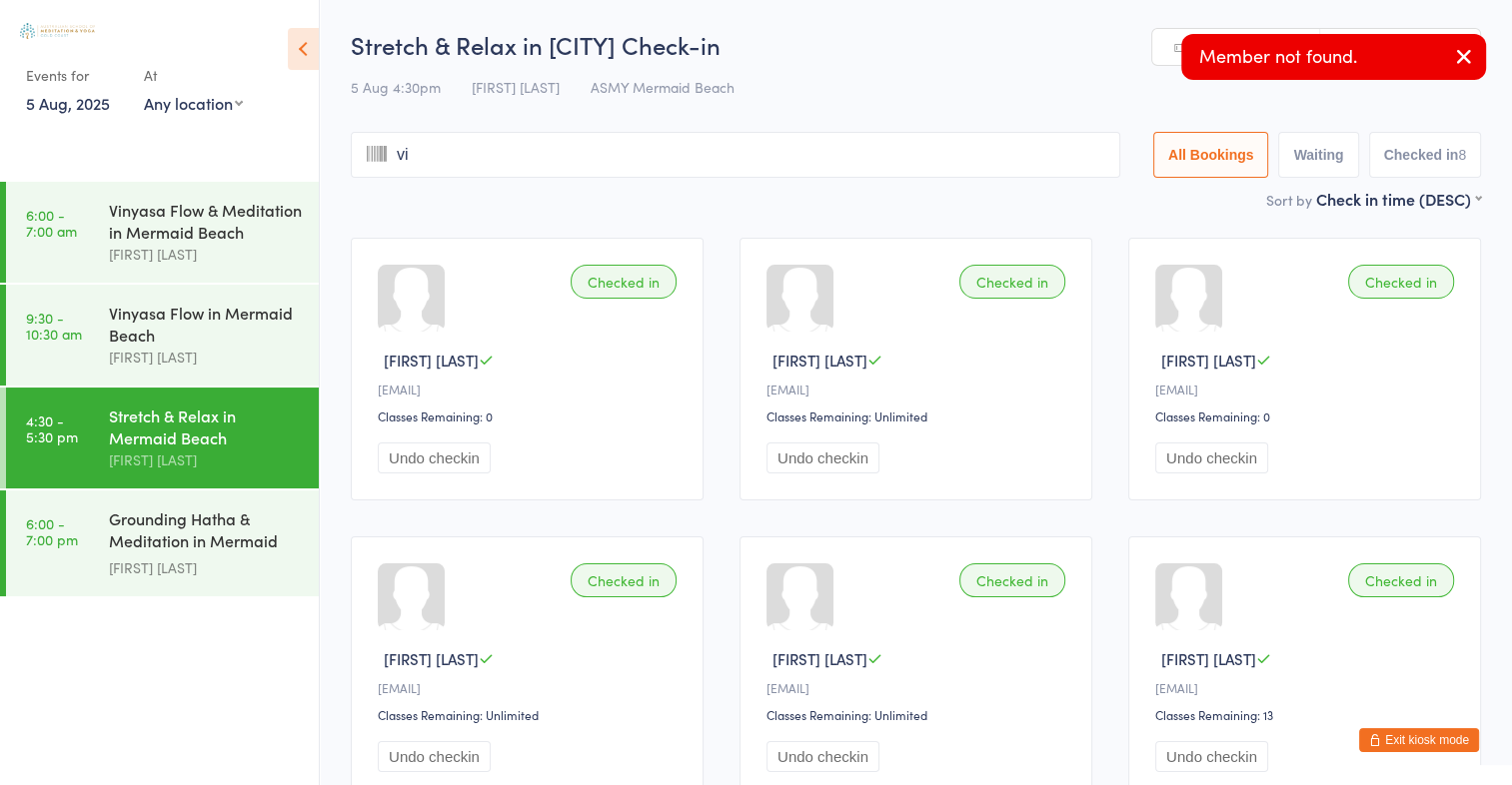 type on "via" 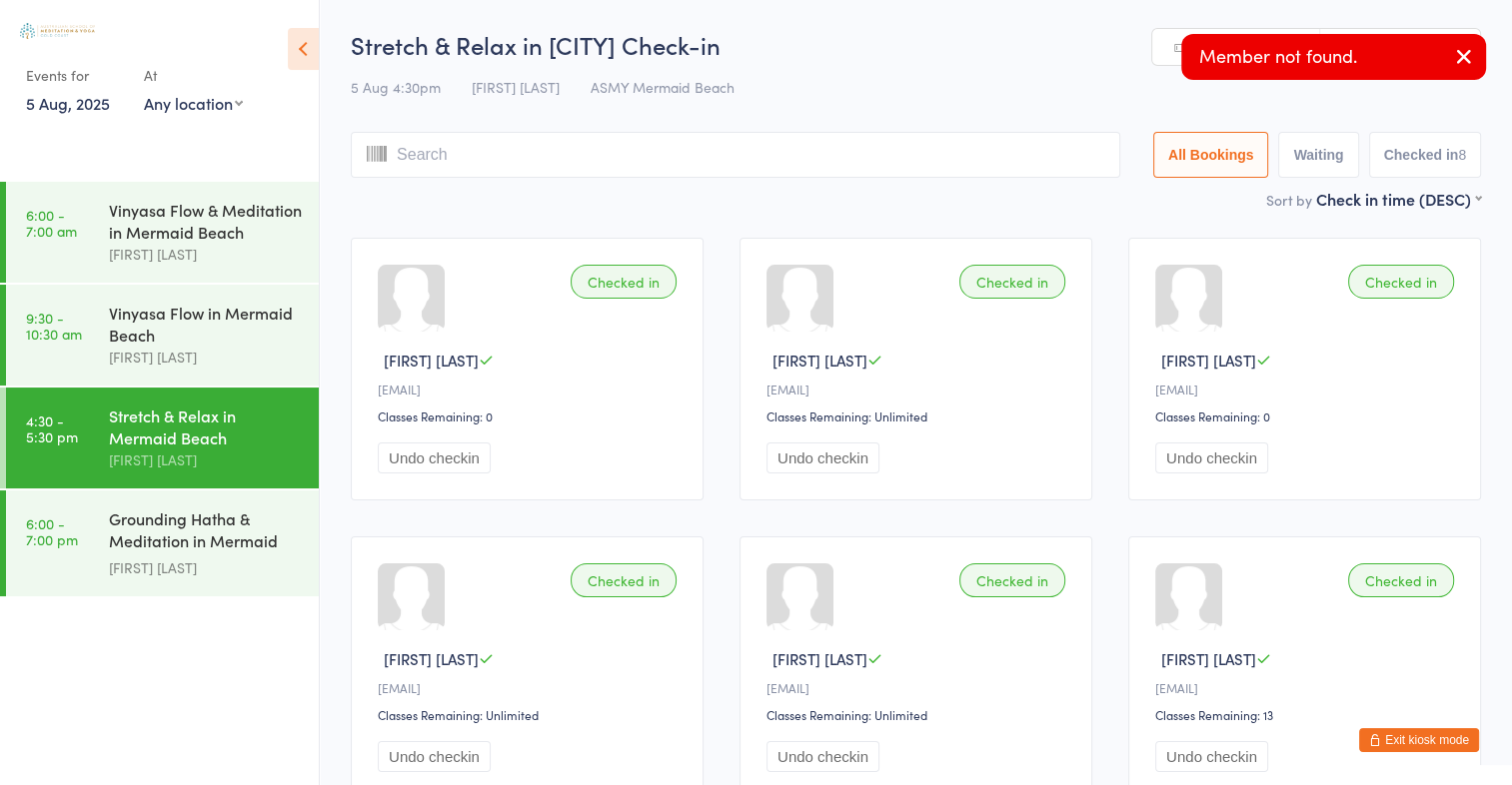 click at bounding box center [1464, 56] 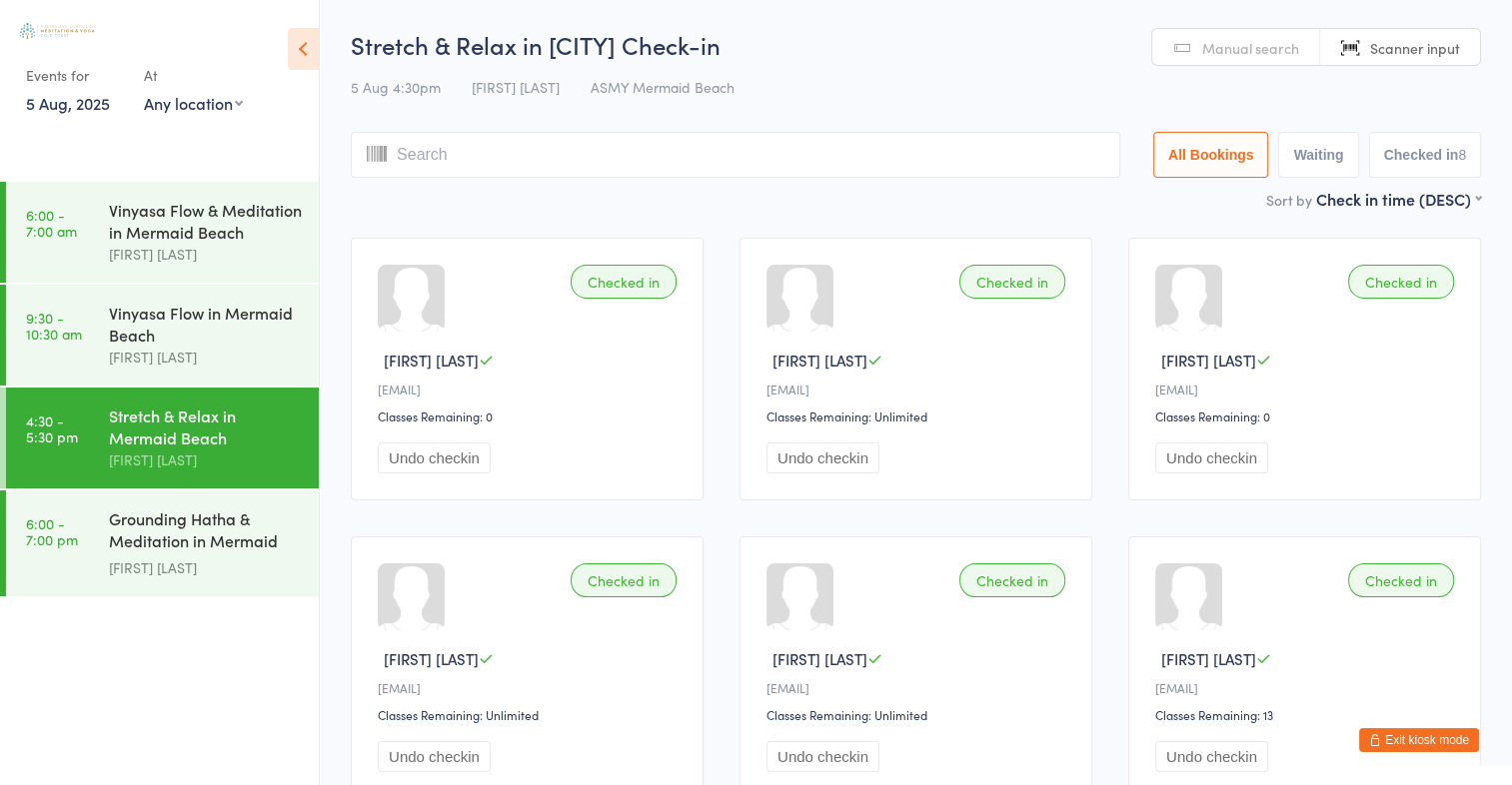 click on "Manual search" at bounding box center (1250, 48) 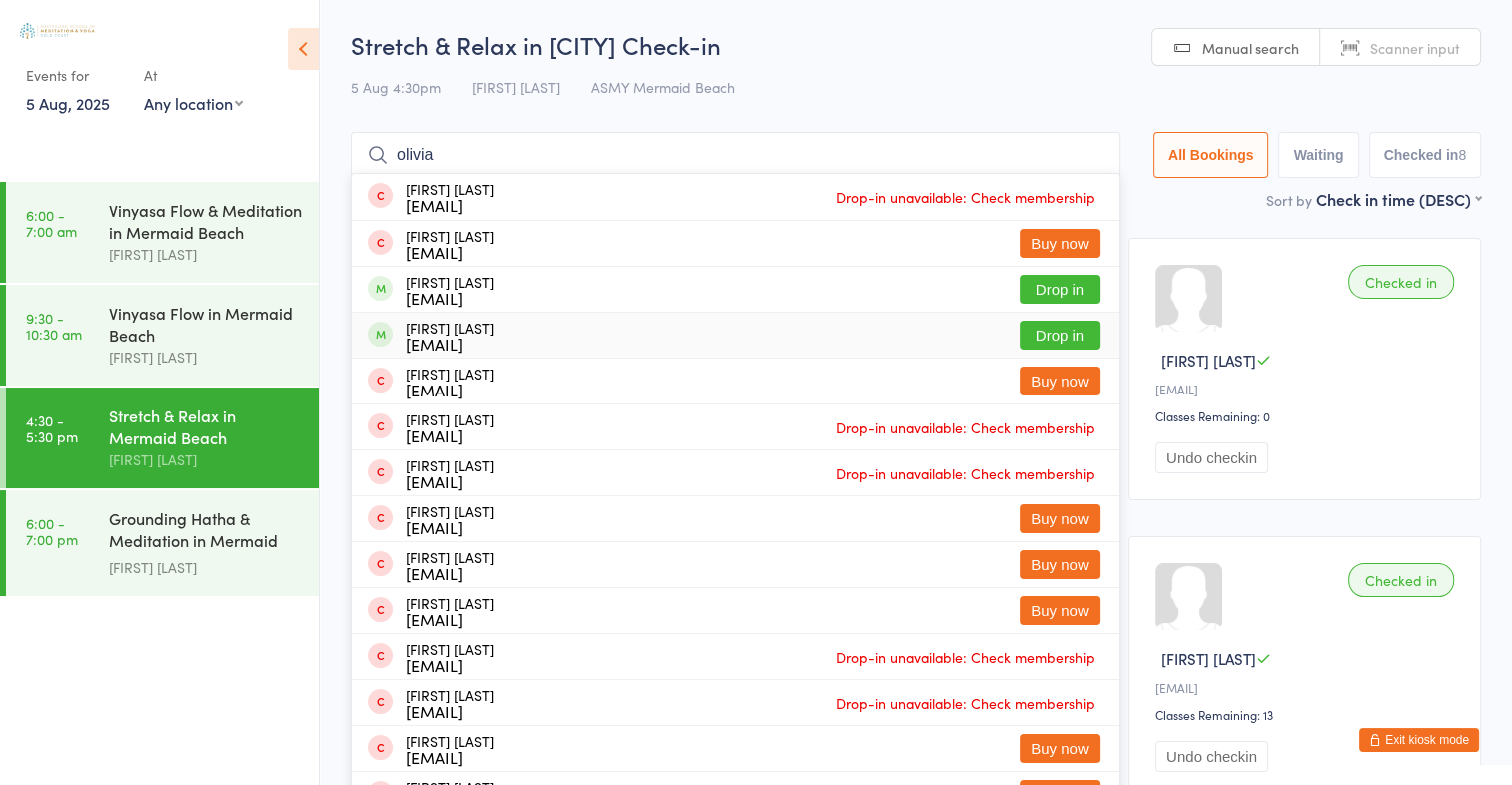 type on "olivia" 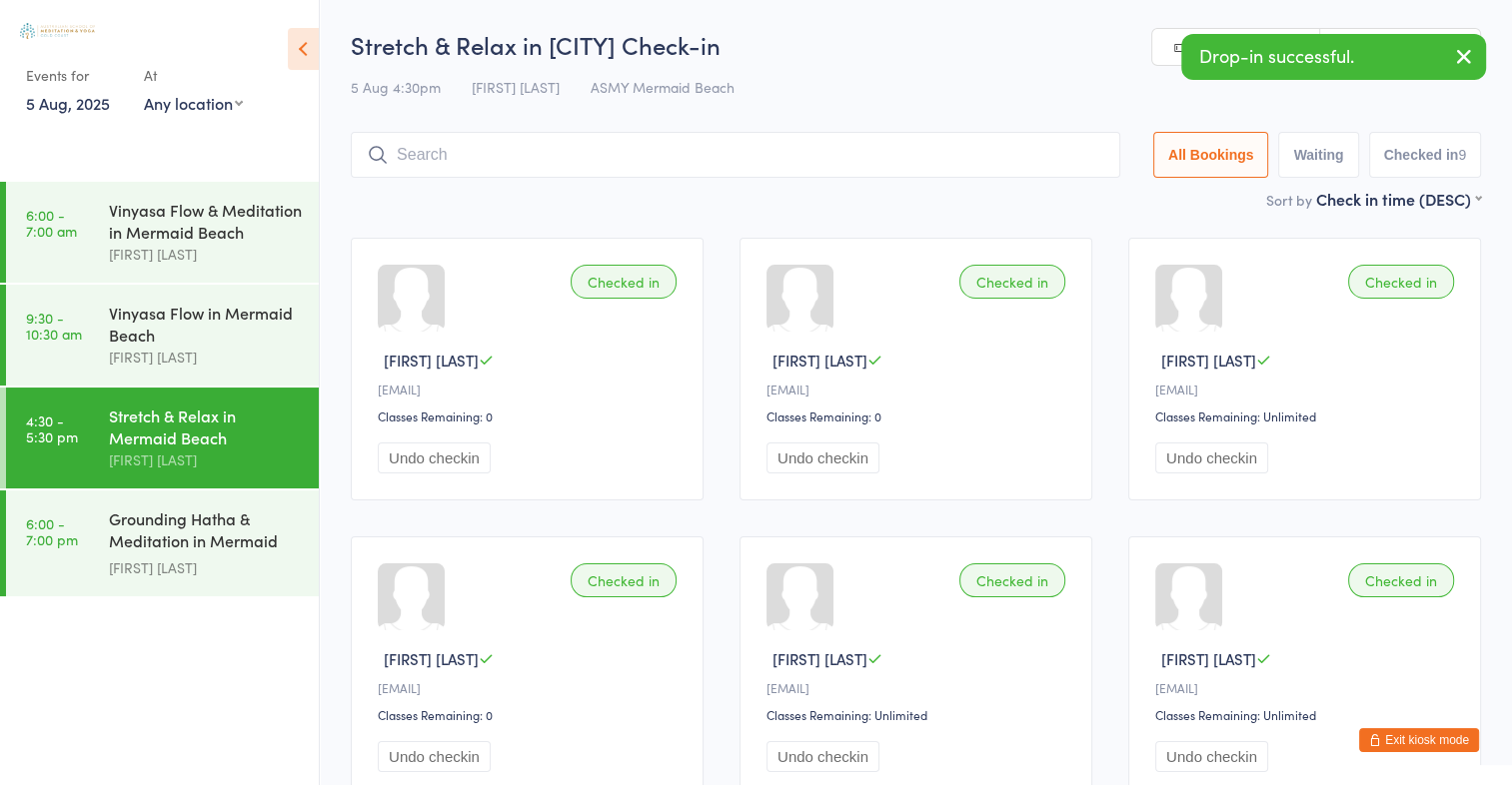 click at bounding box center (736, 155) 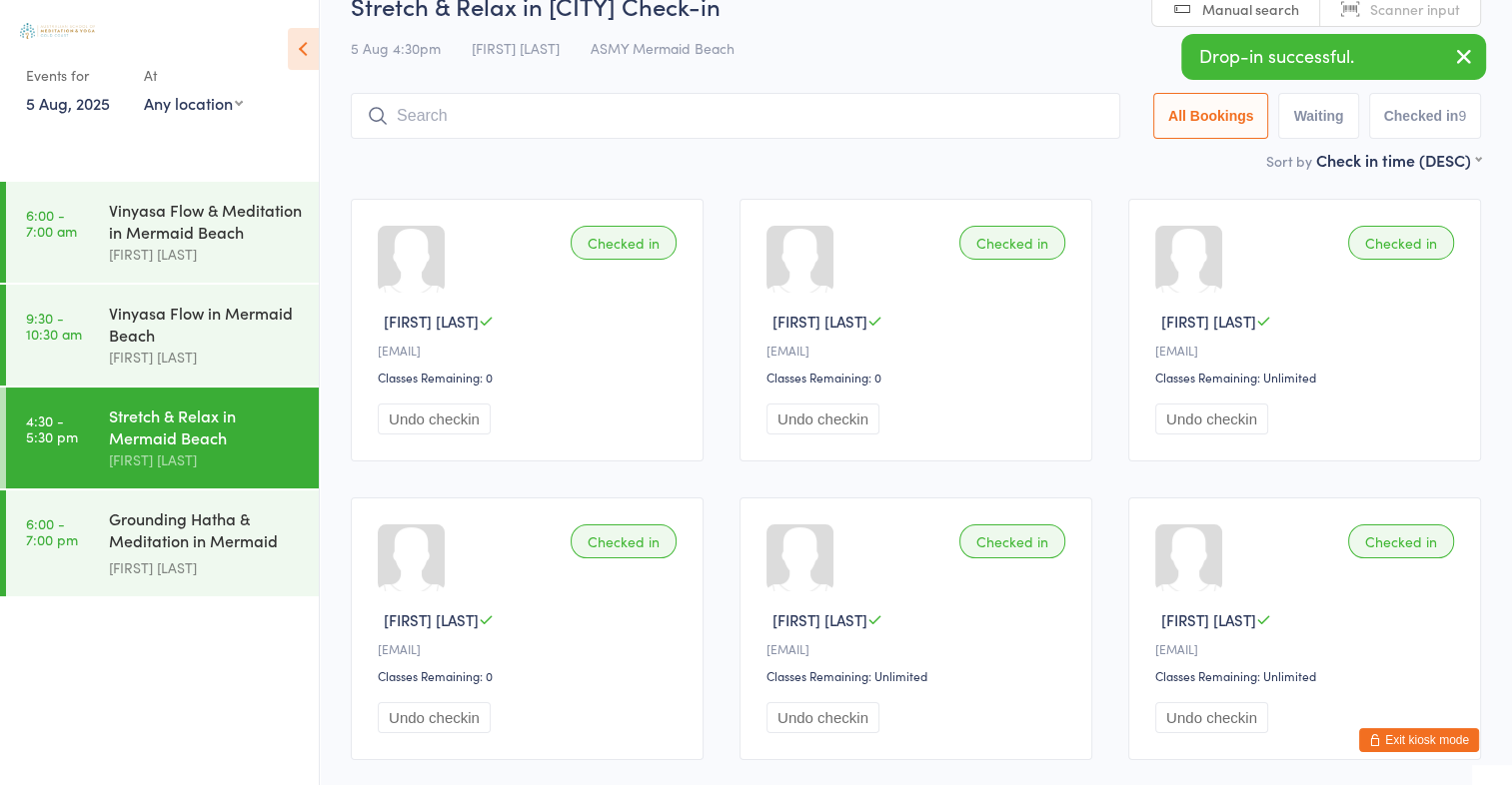 scroll, scrollTop: 132, scrollLeft: 0, axis: vertical 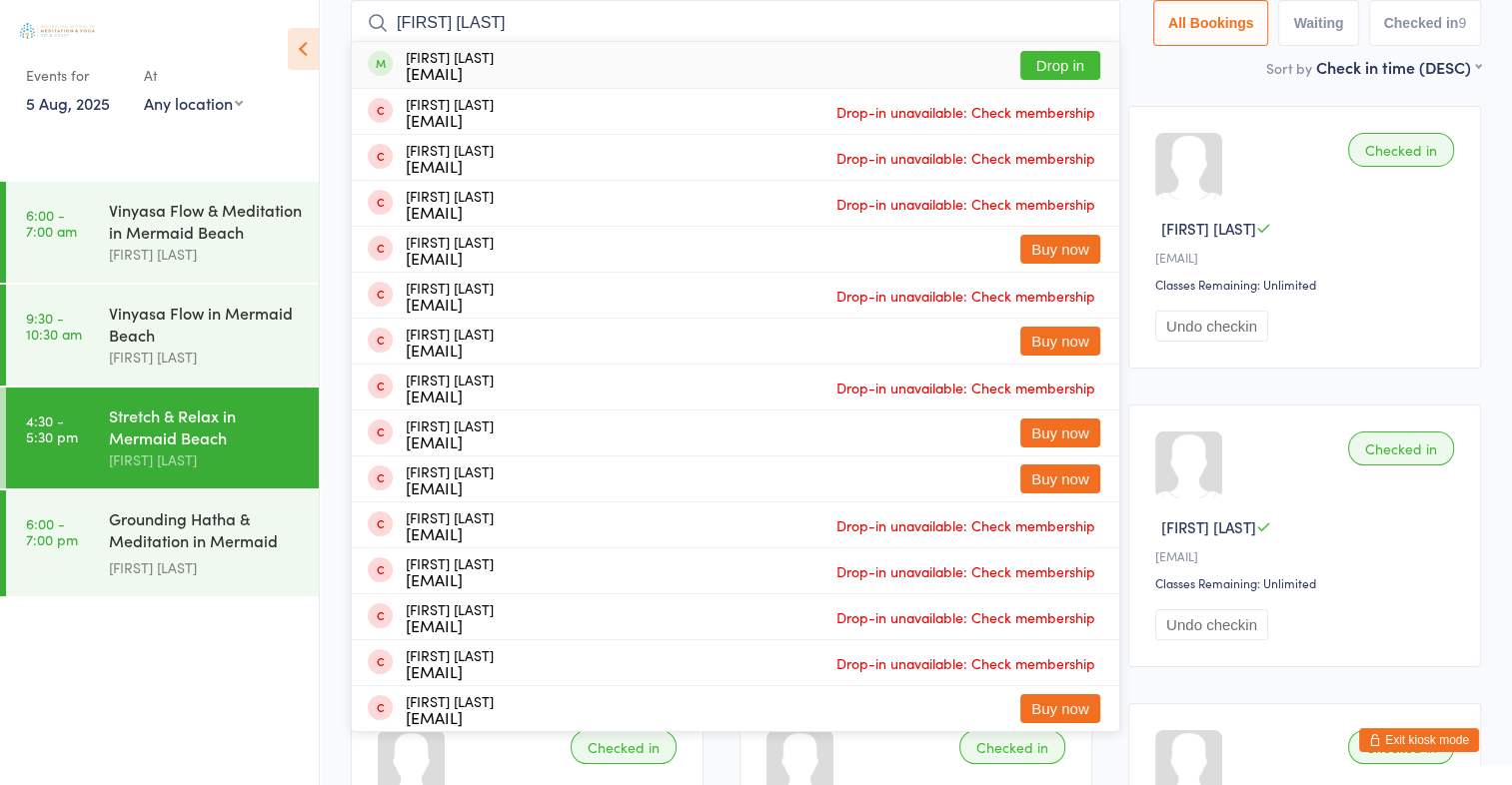 type on "megan k" 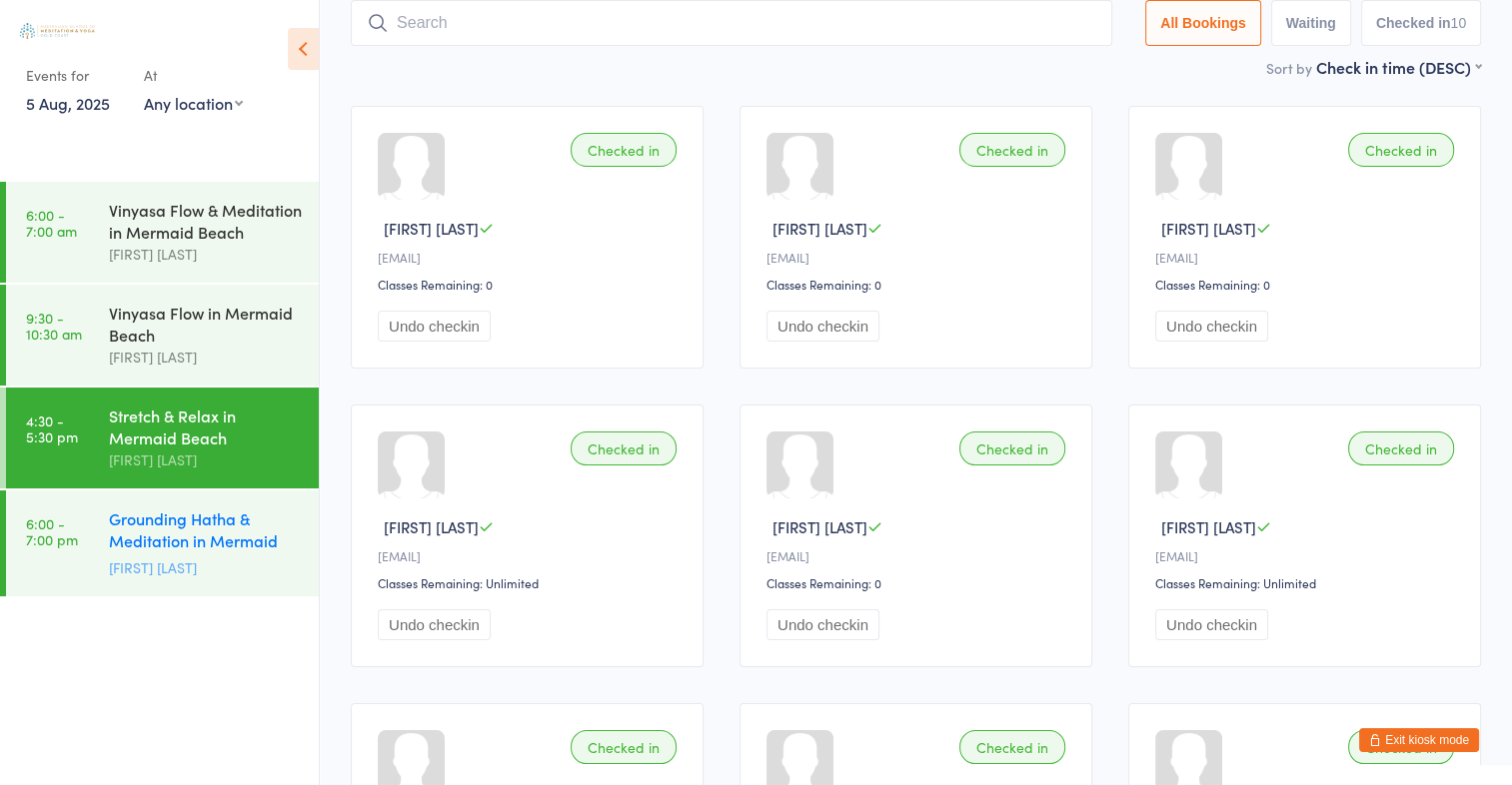 click on "Grounding Hatha & Meditation in Mermaid Beach" at bounding box center [205, 531] 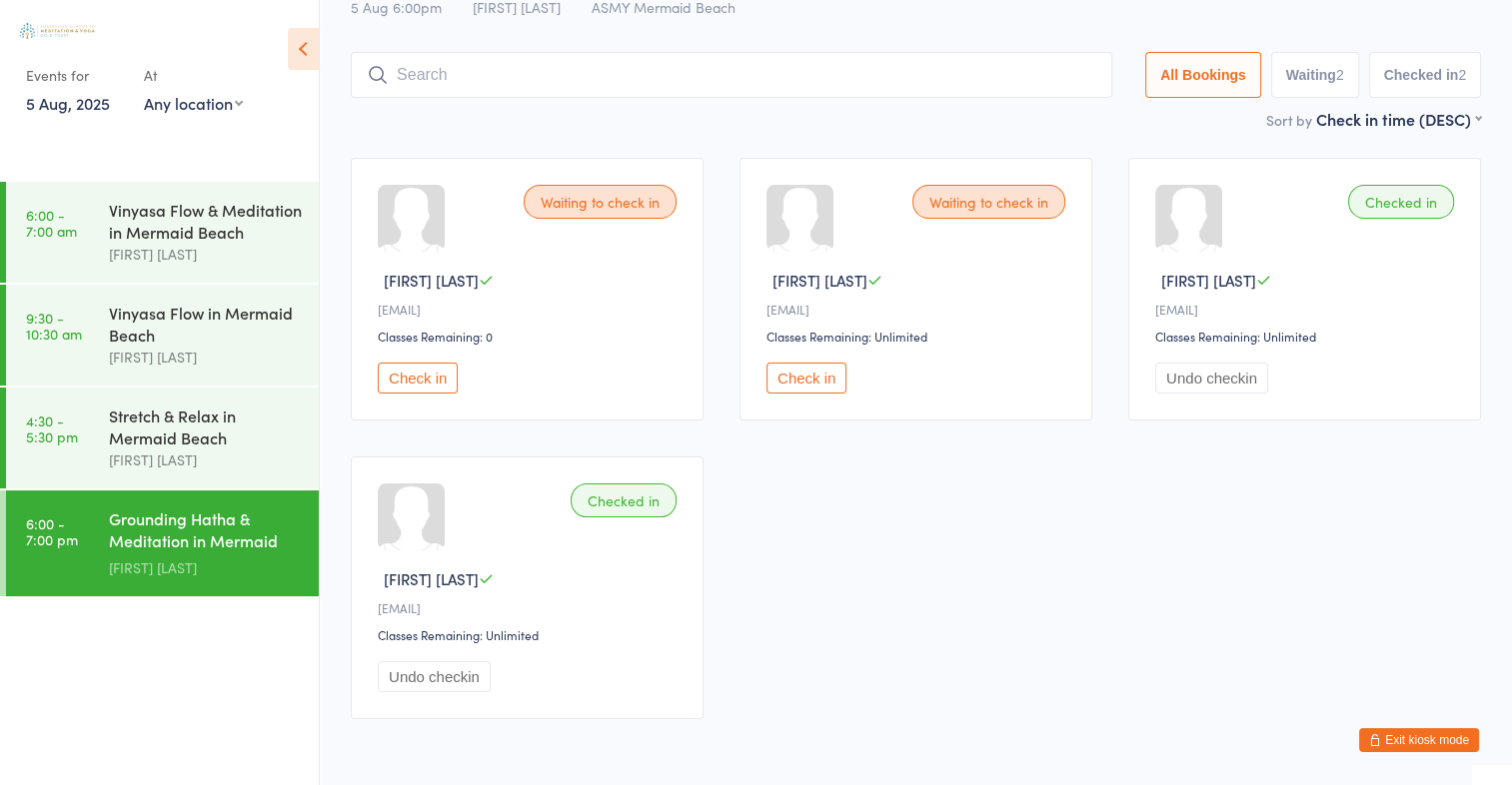scroll, scrollTop: 82, scrollLeft: 0, axis: vertical 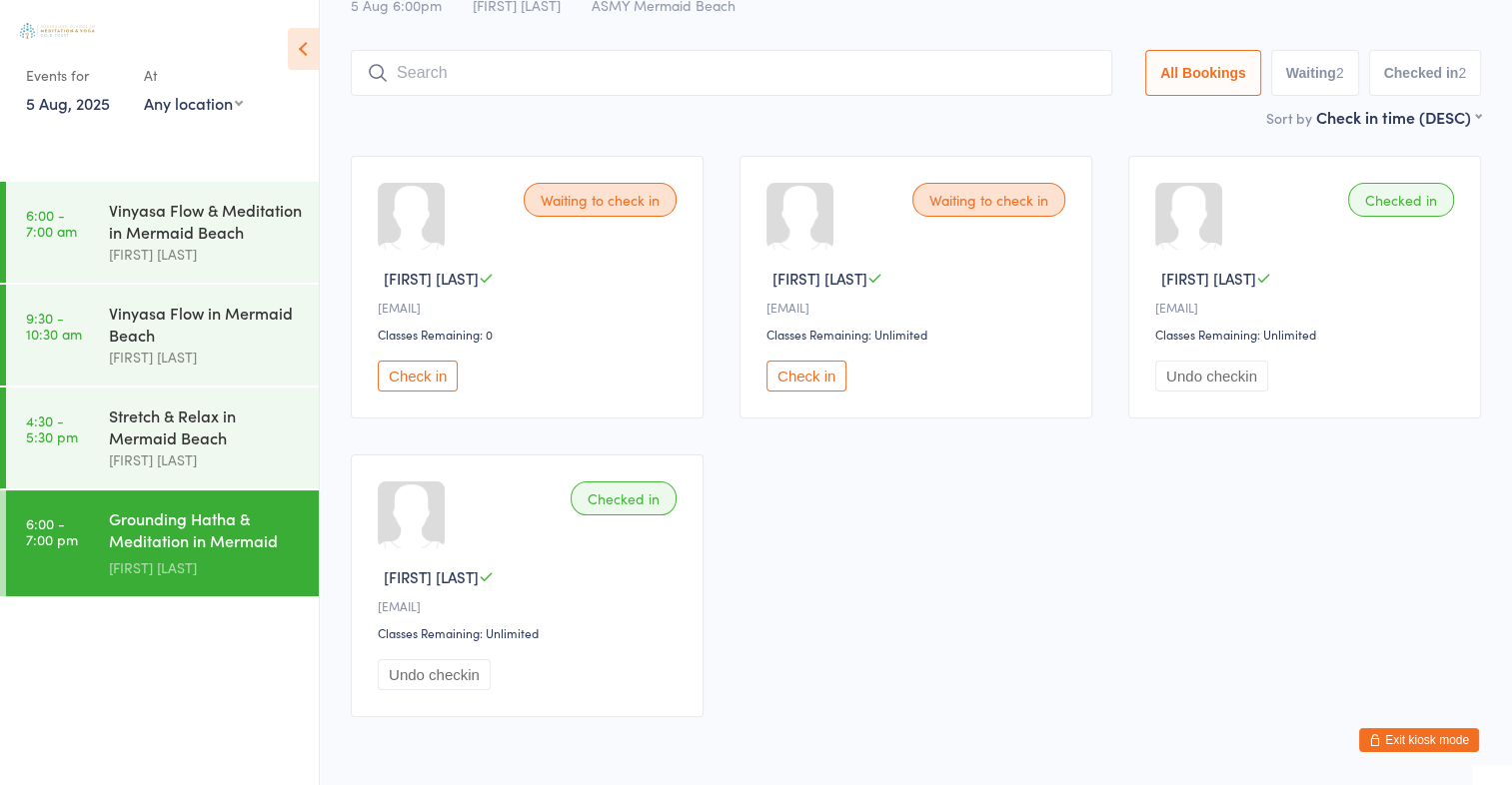 click on "Check in" at bounding box center (806, 376) 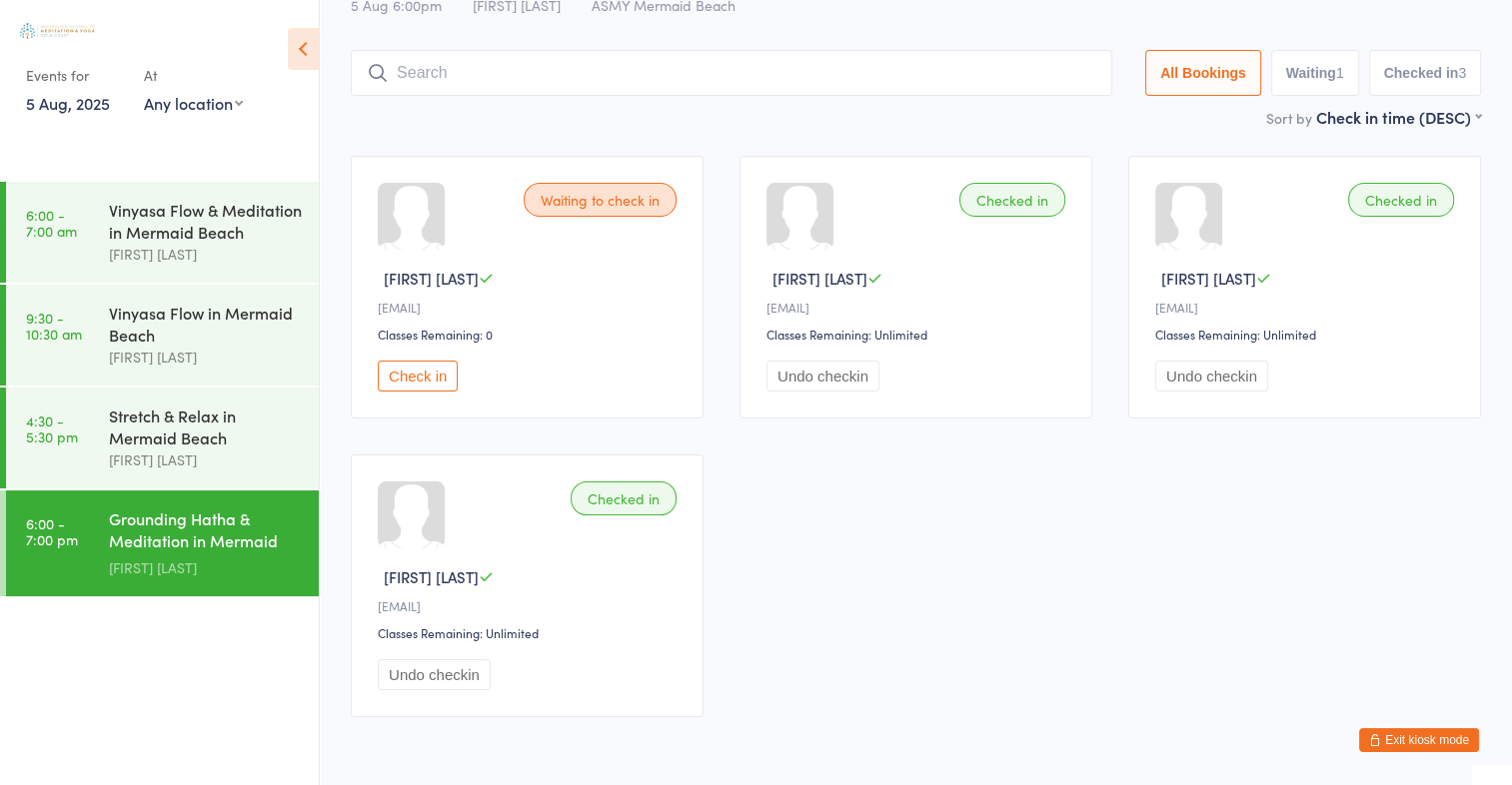 click on "Check in" at bounding box center [418, 376] 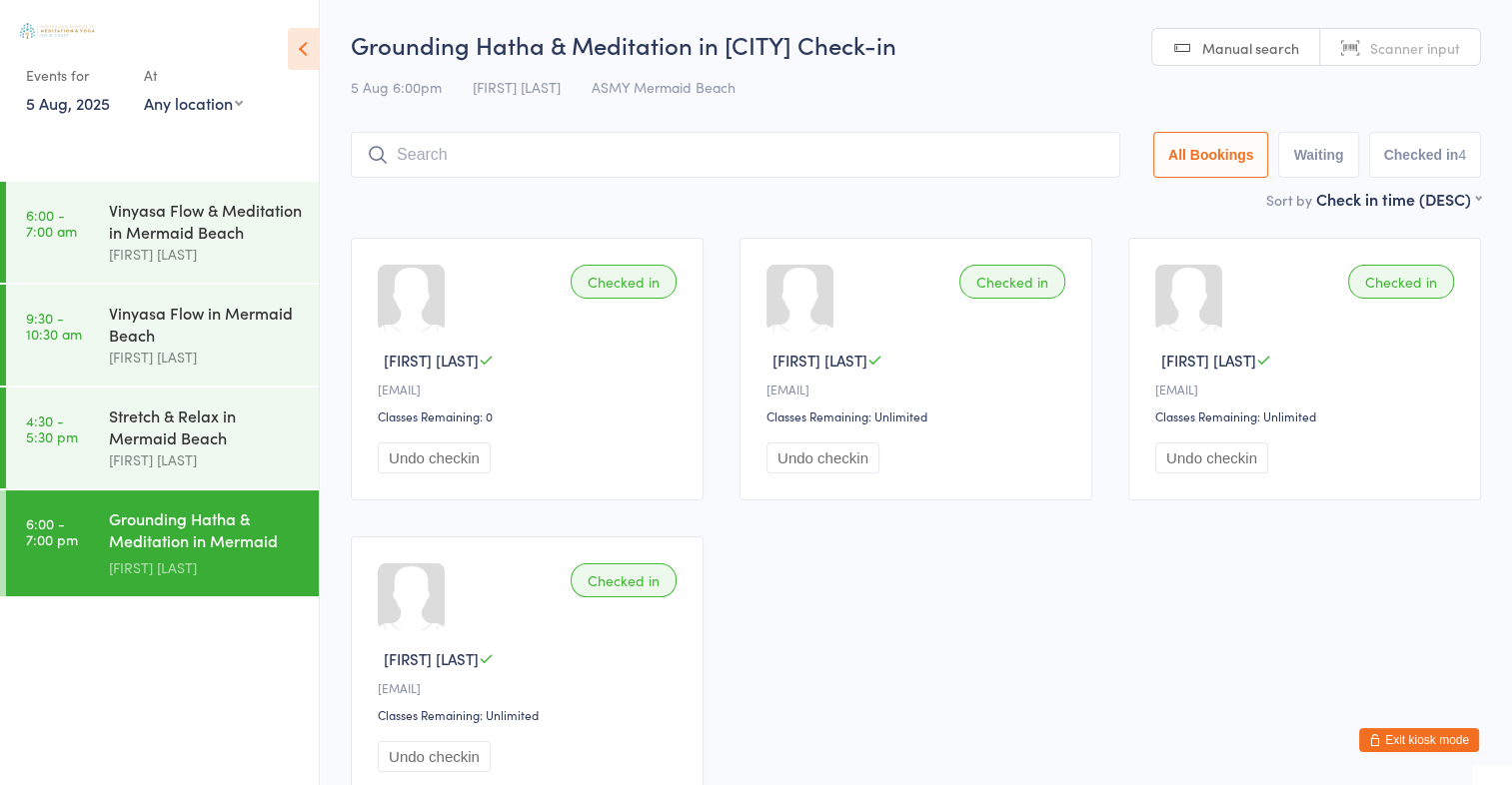 scroll, scrollTop: 0, scrollLeft: 0, axis: both 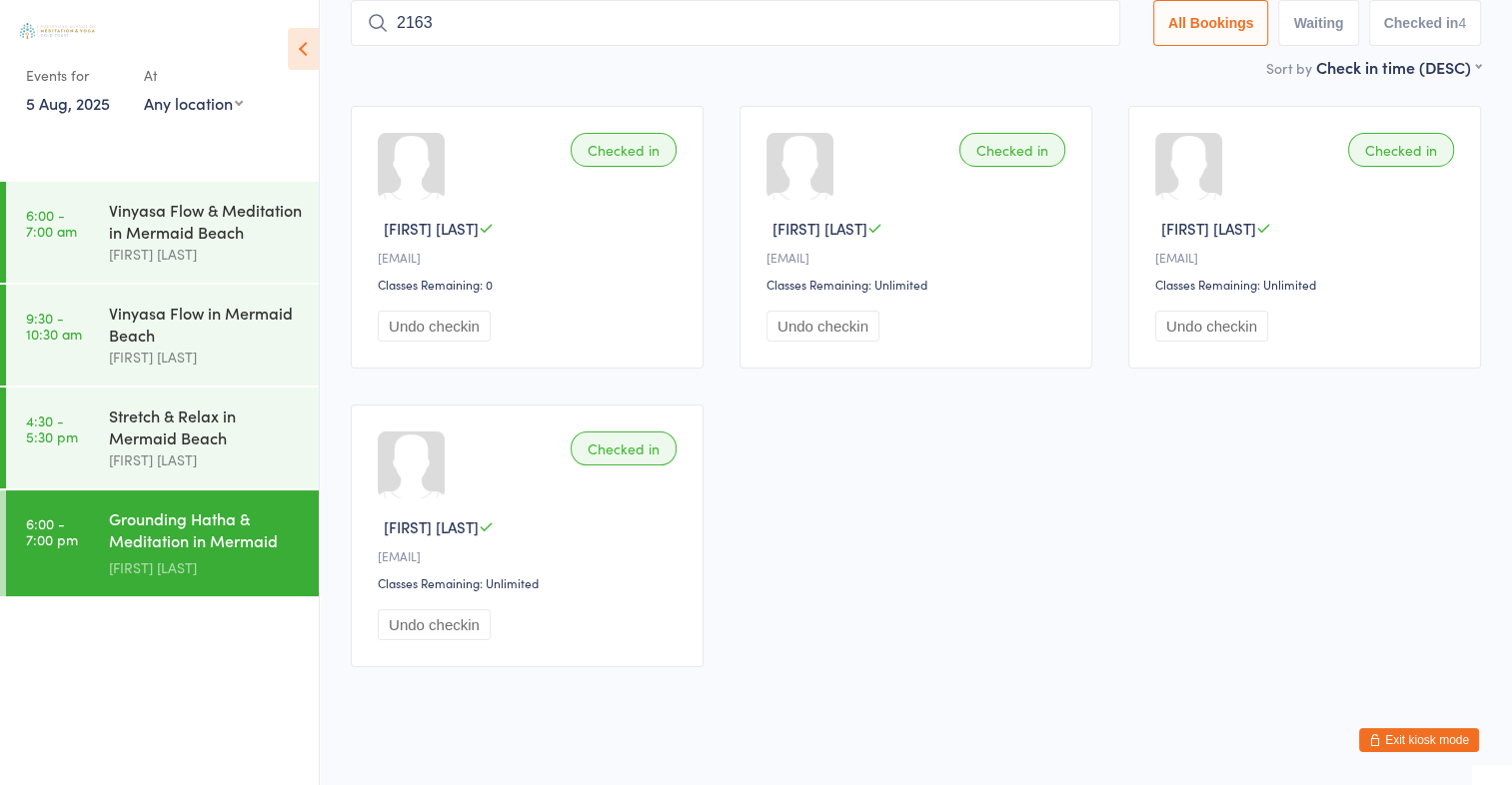 type on "2163" 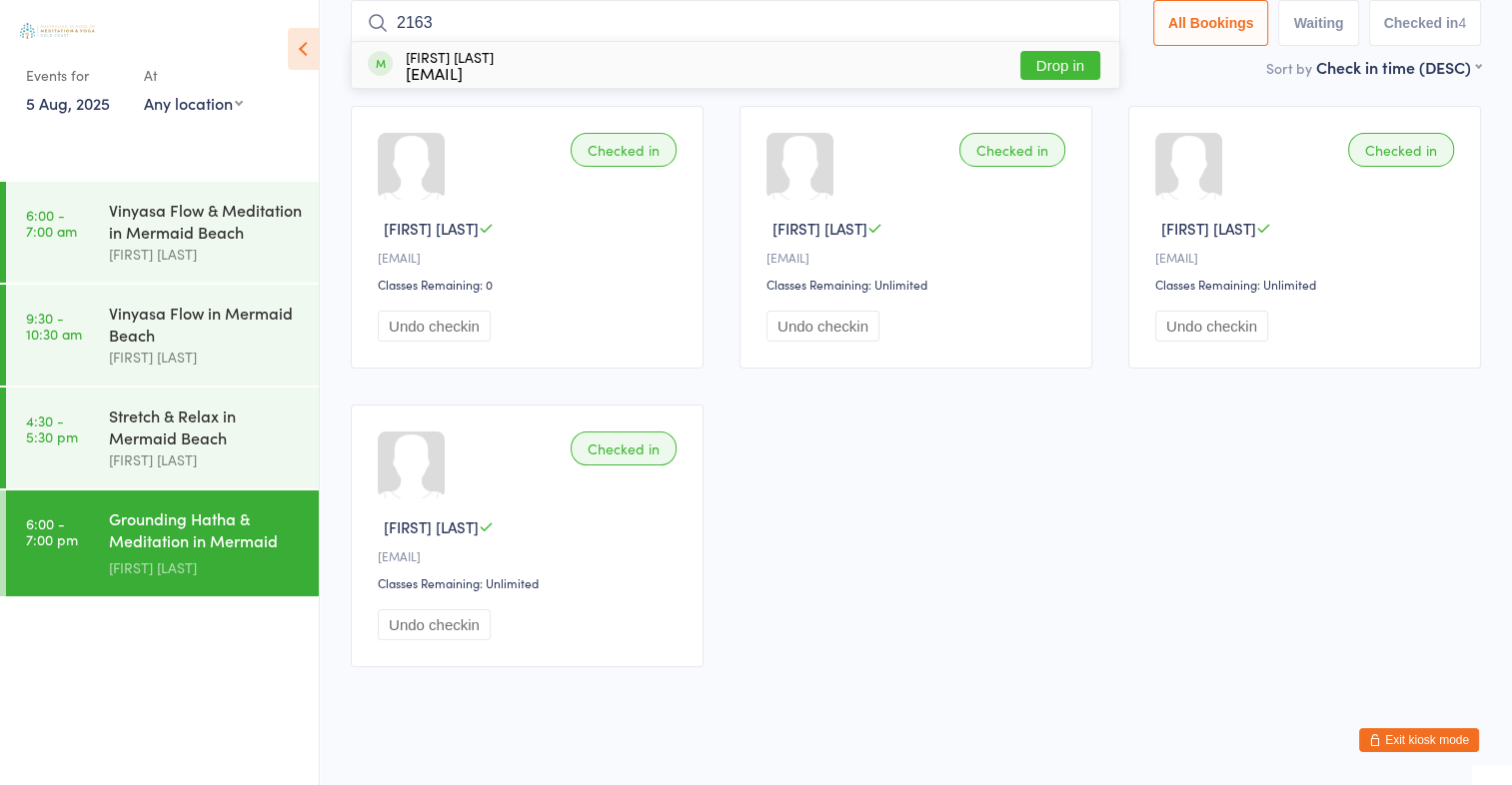 click on "Drop in" at bounding box center [1060, 65] 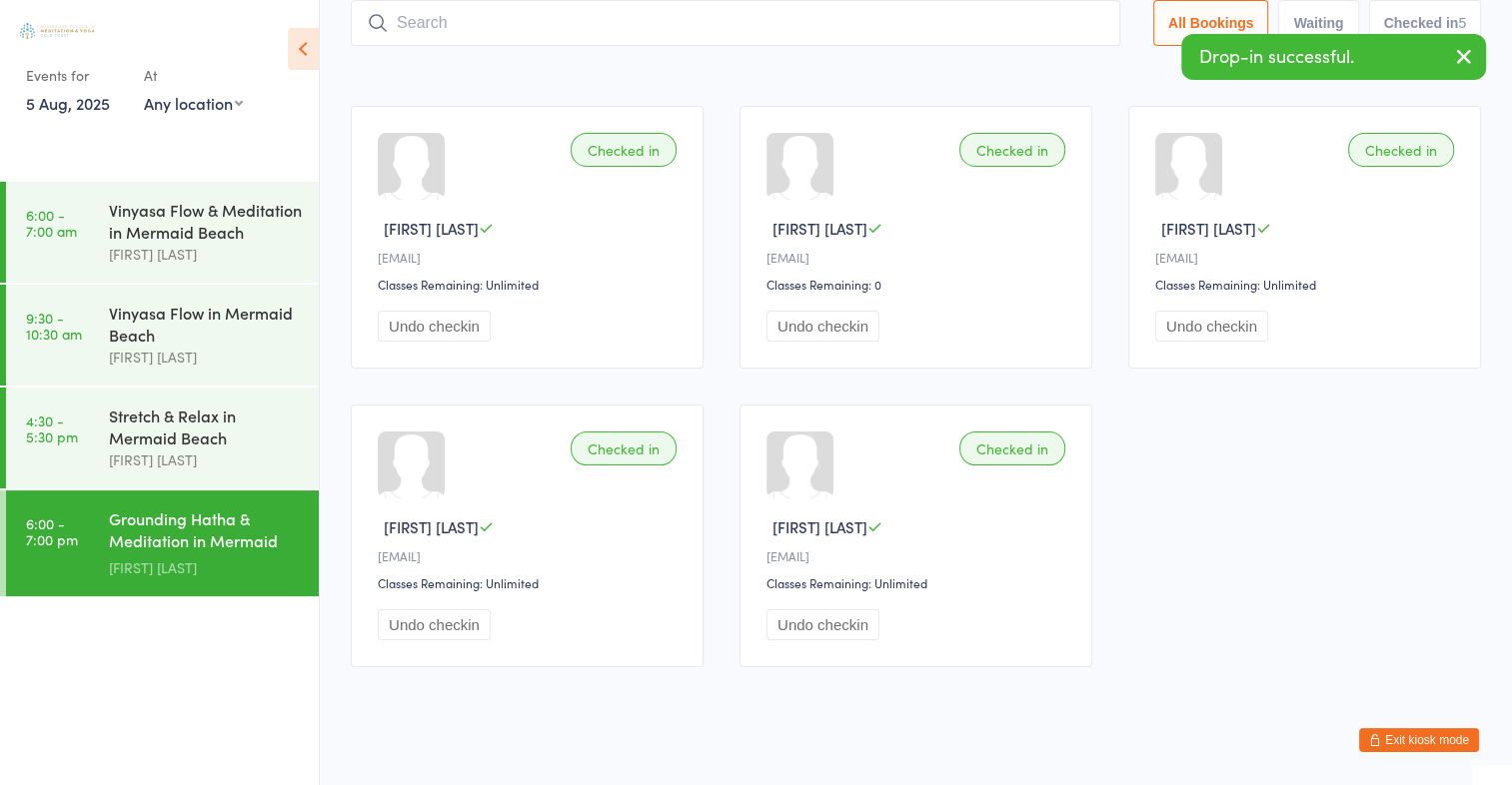 scroll, scrollTop: 0, scrollLeft: 0, axis: both 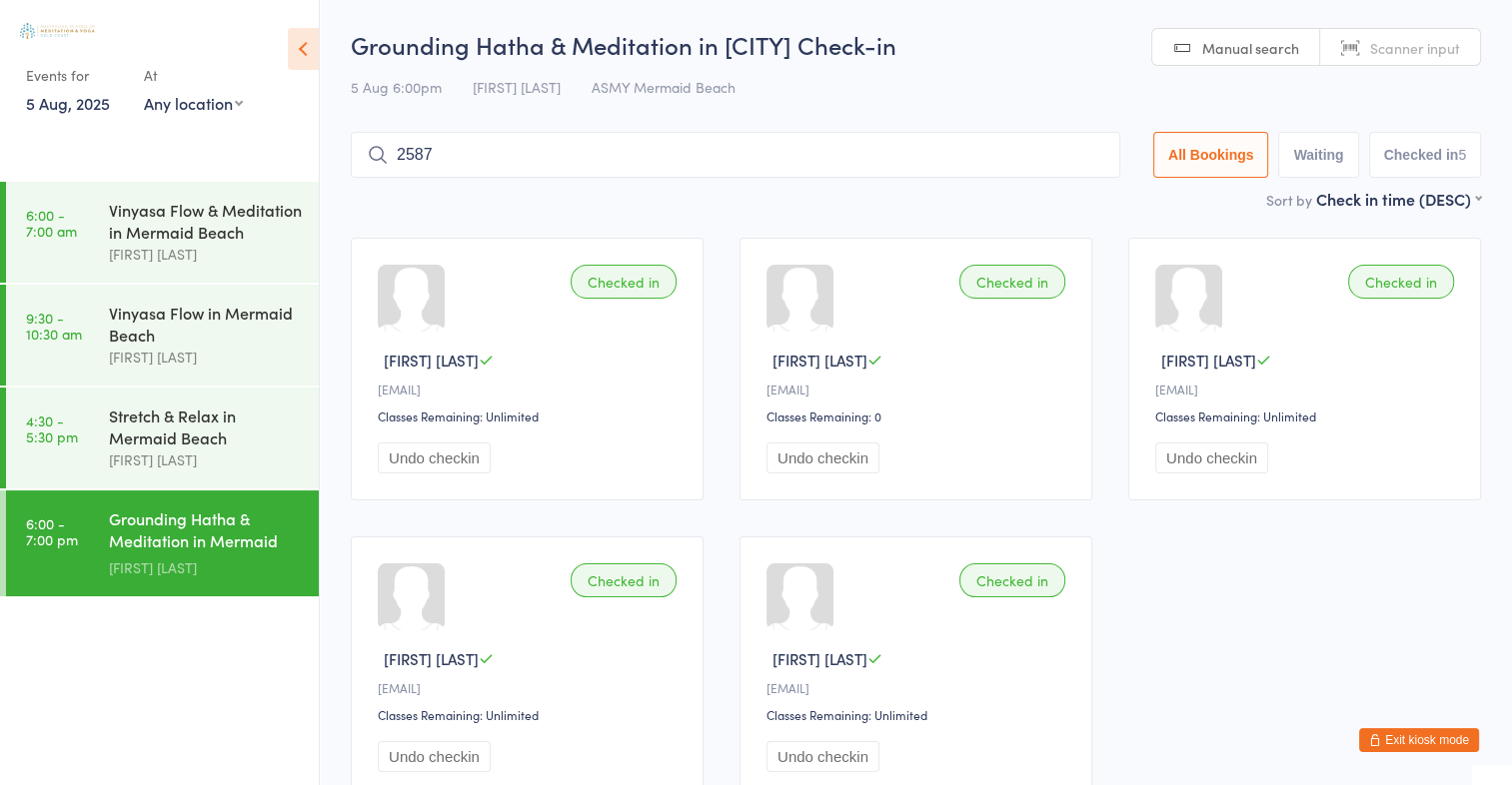 type on "2587" 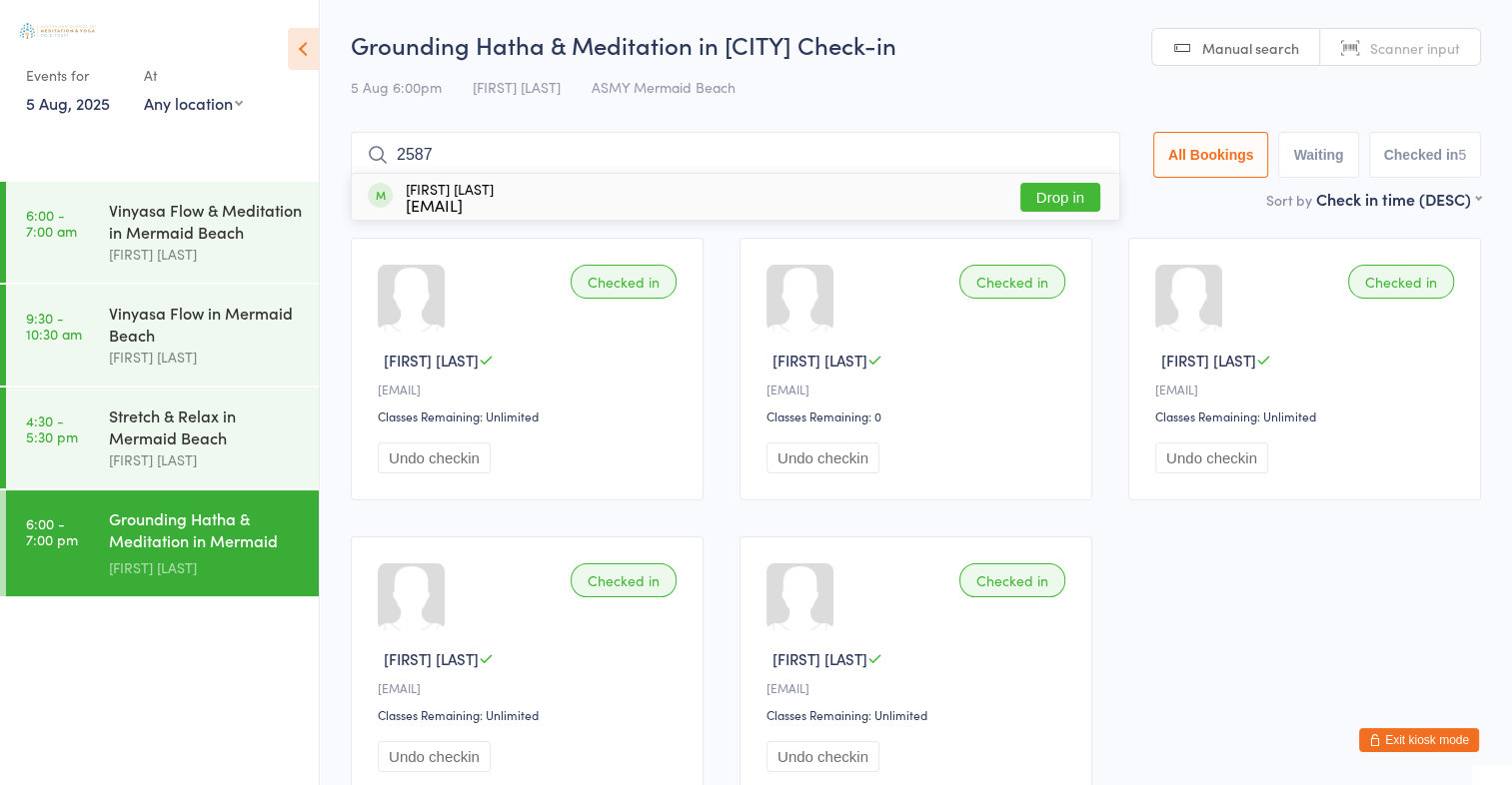 click on "Drop in" at bounding box center [1060, 197] 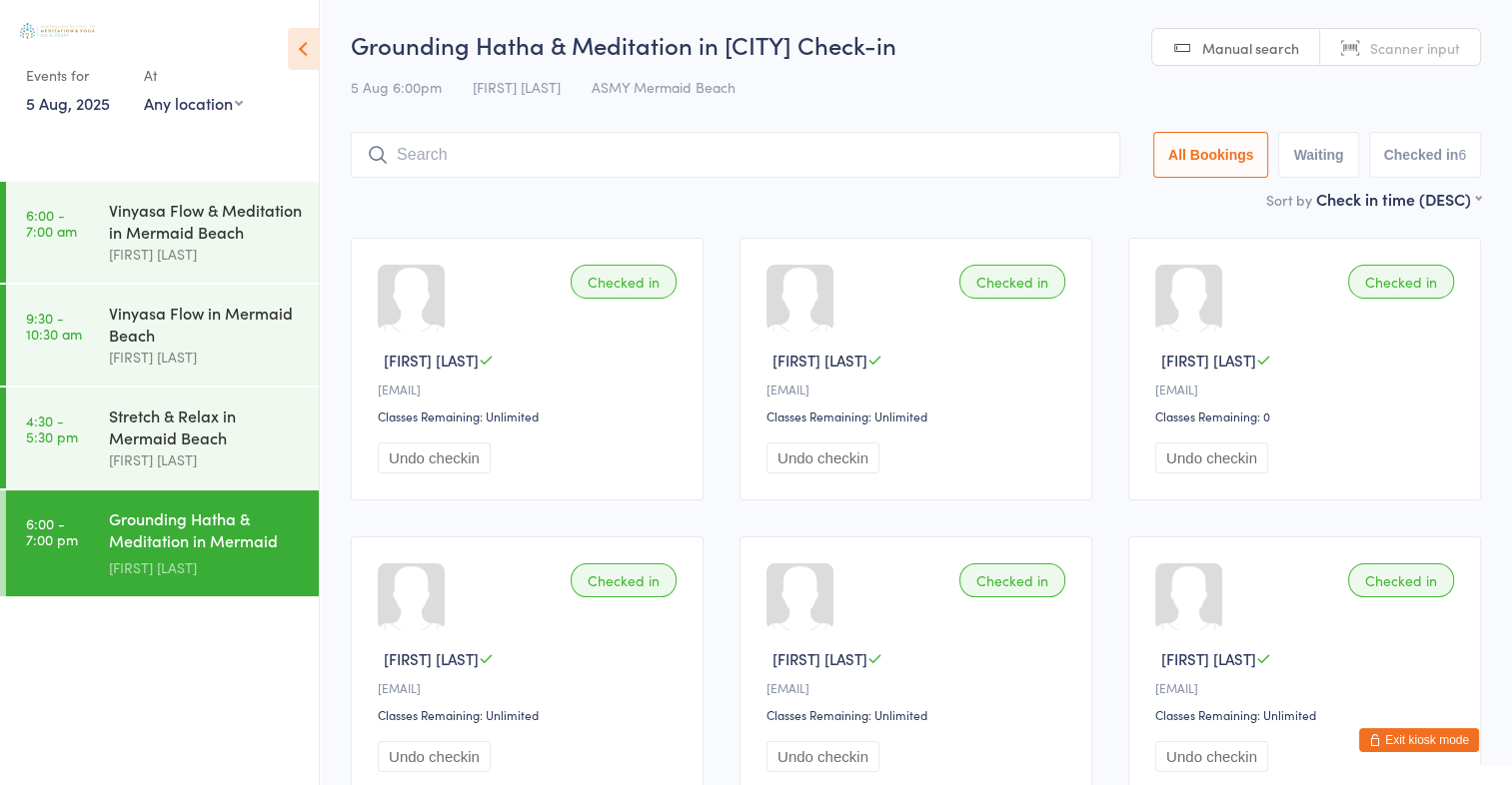 scroll, scrollTop: 152, scrollLeft: 0, axis: vertical 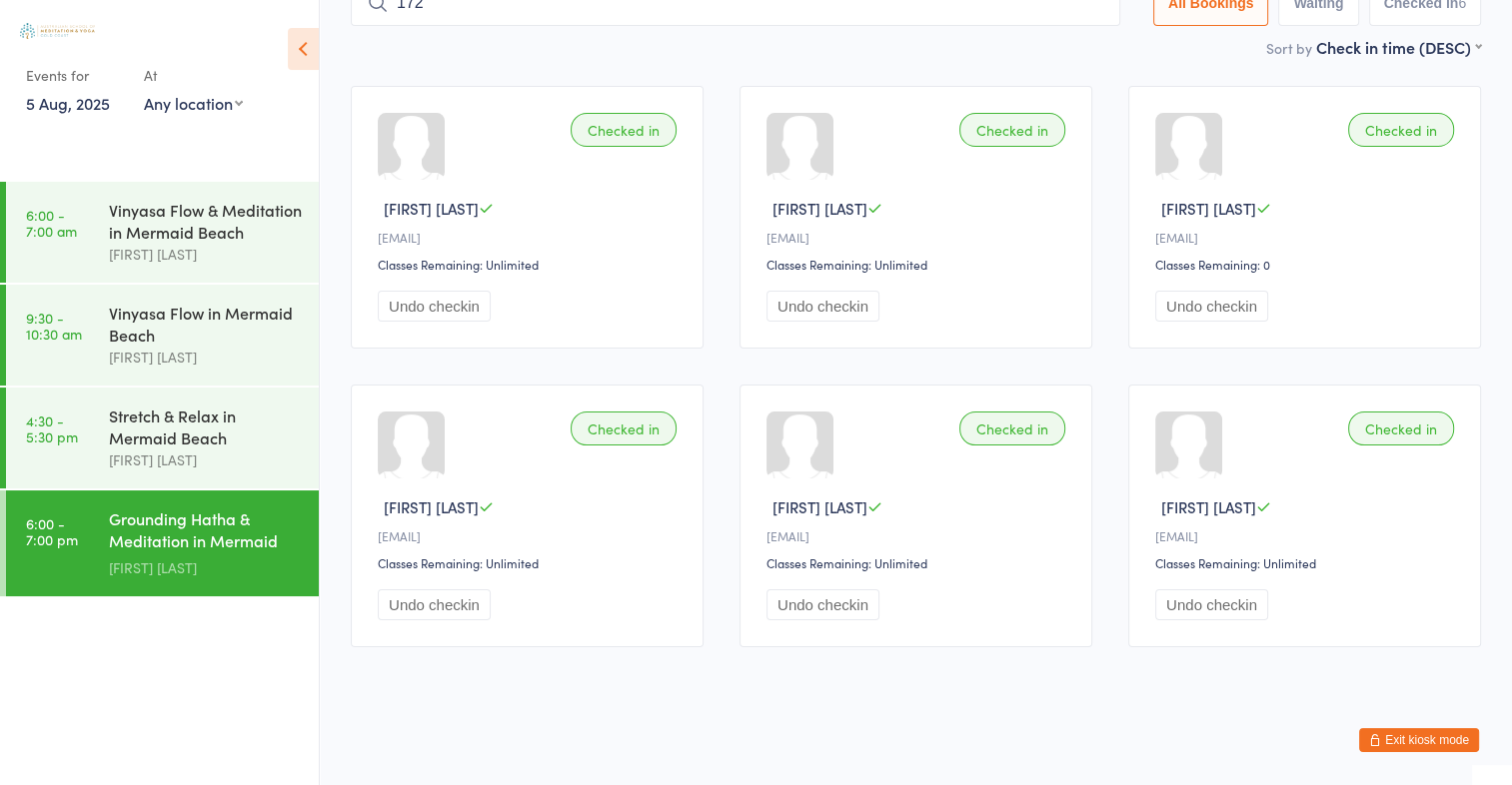 type on "1726" 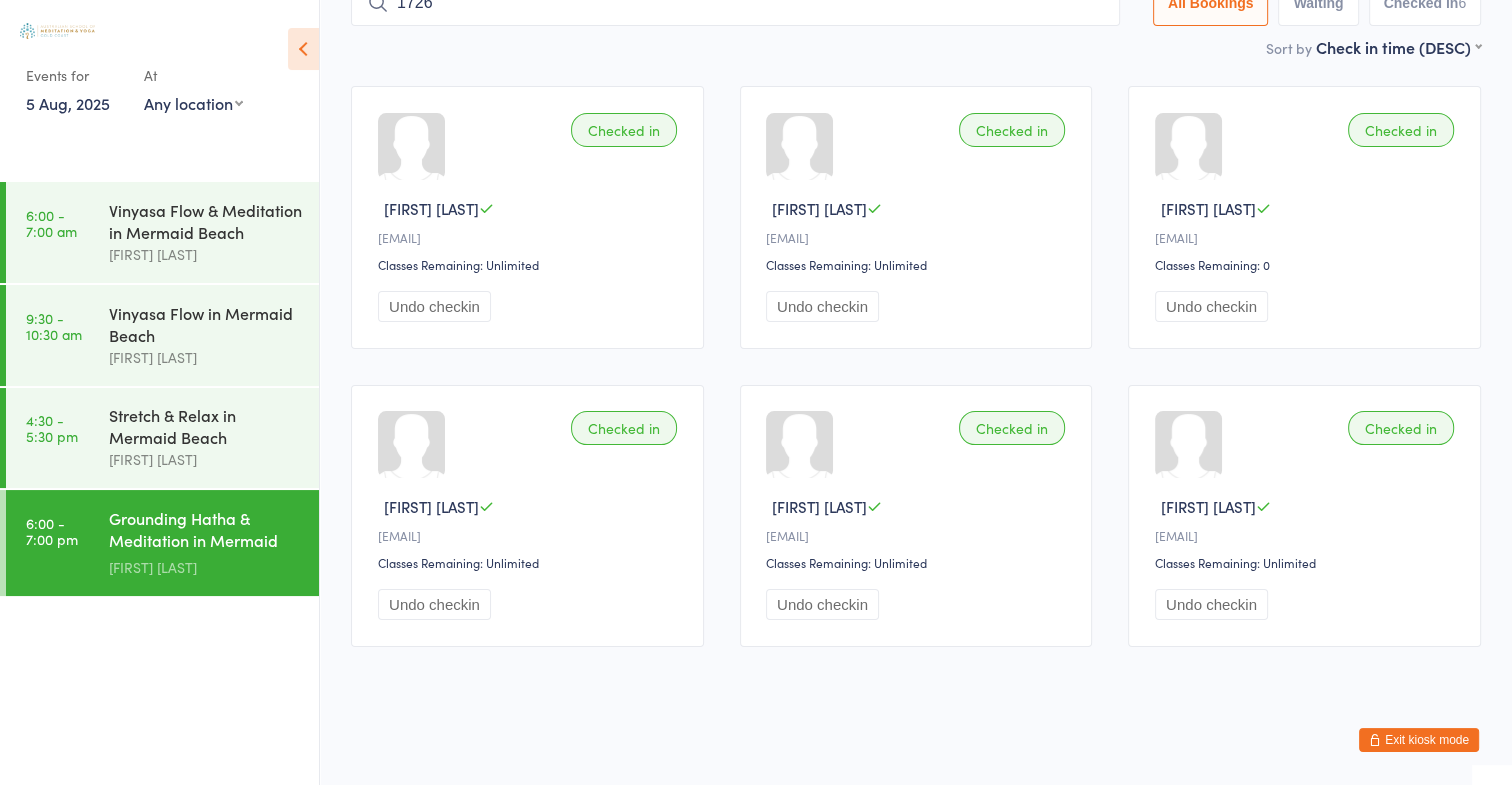 scroll, scrollTop: 146, scrollLeft: 0, axis: vertical 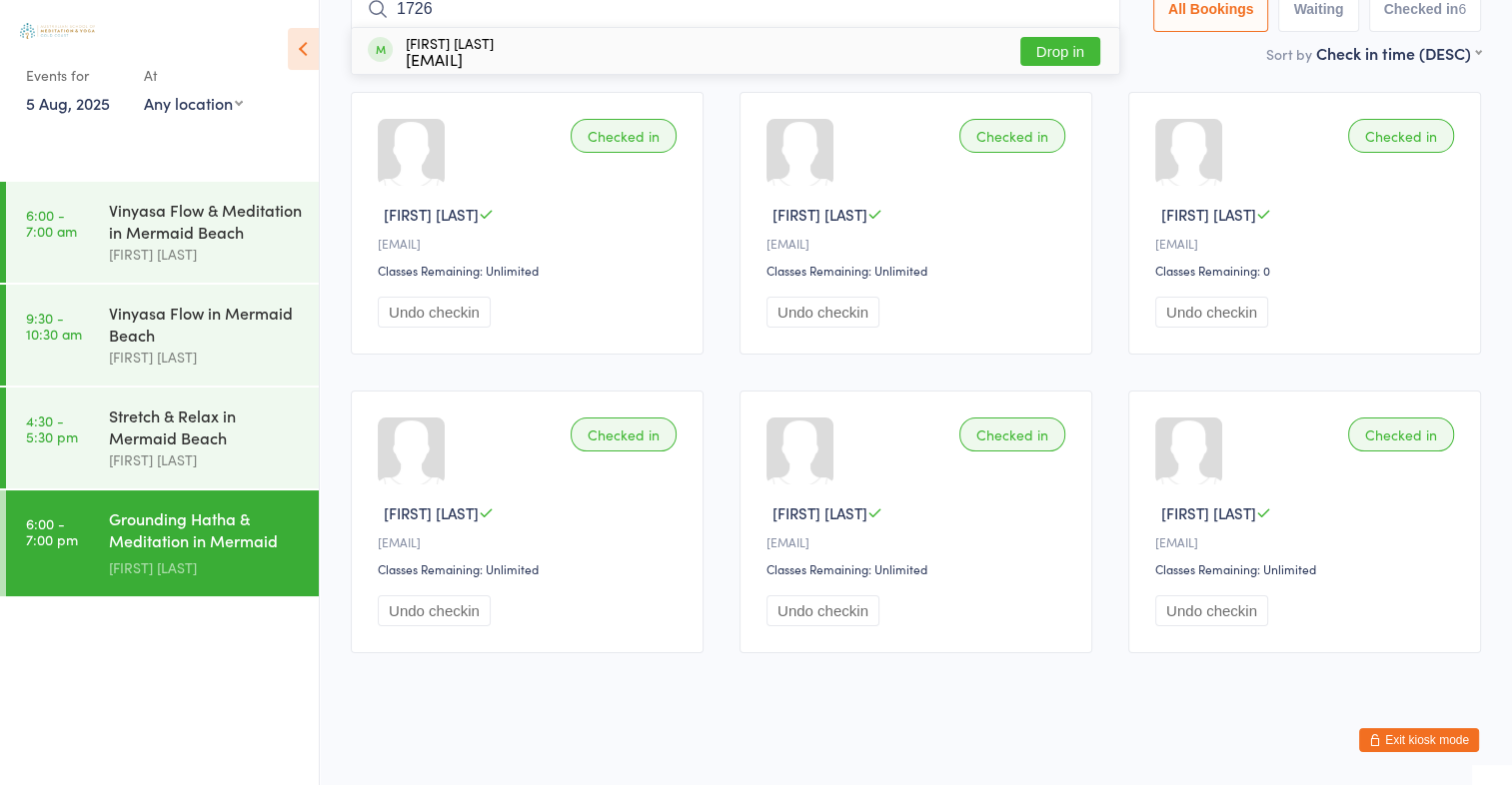click on "Drop in" at bounding box center (1060, 51) 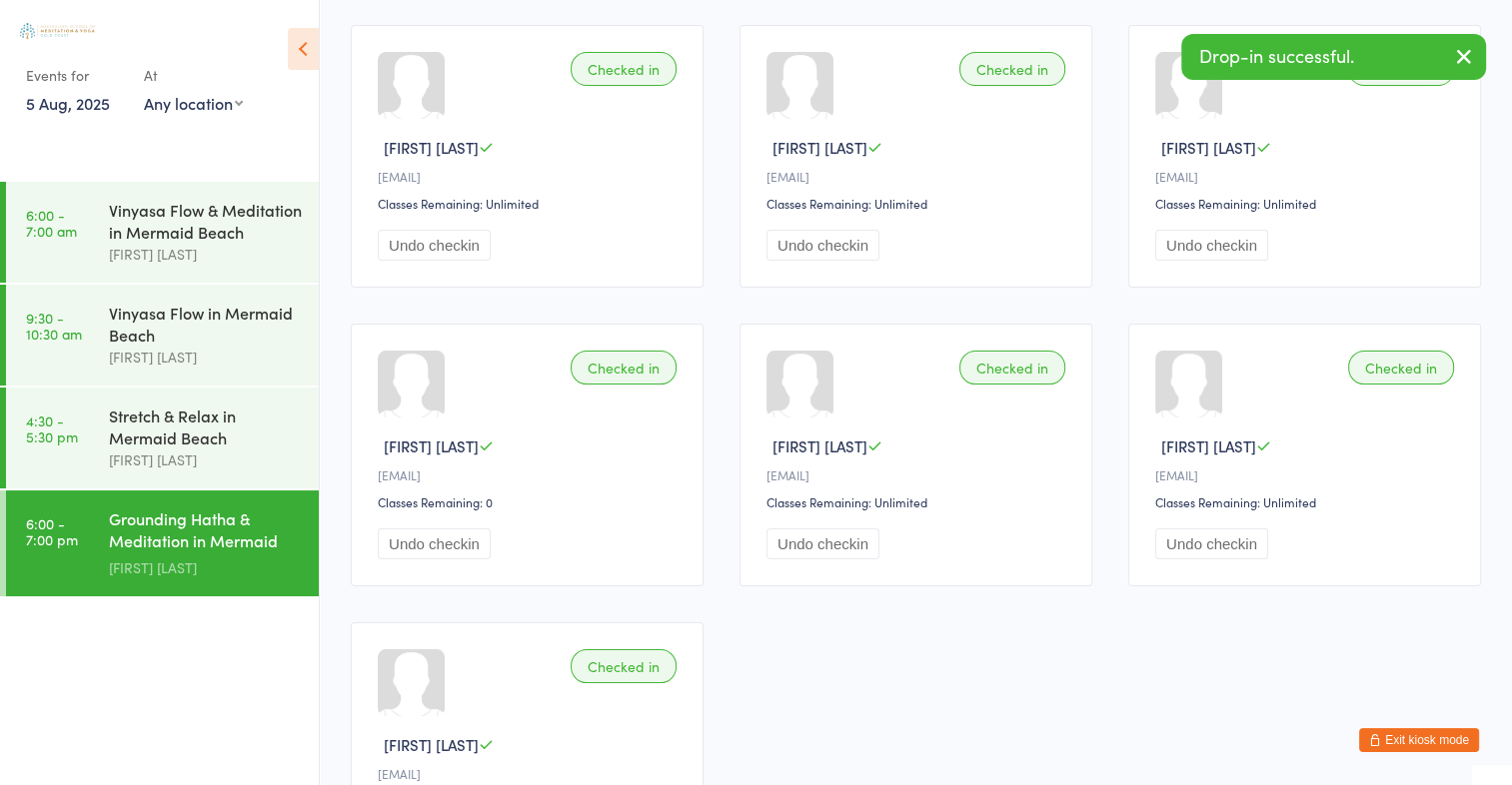 scroll, scrollTop: 209, scrollLeft: 0, axis: vertical 